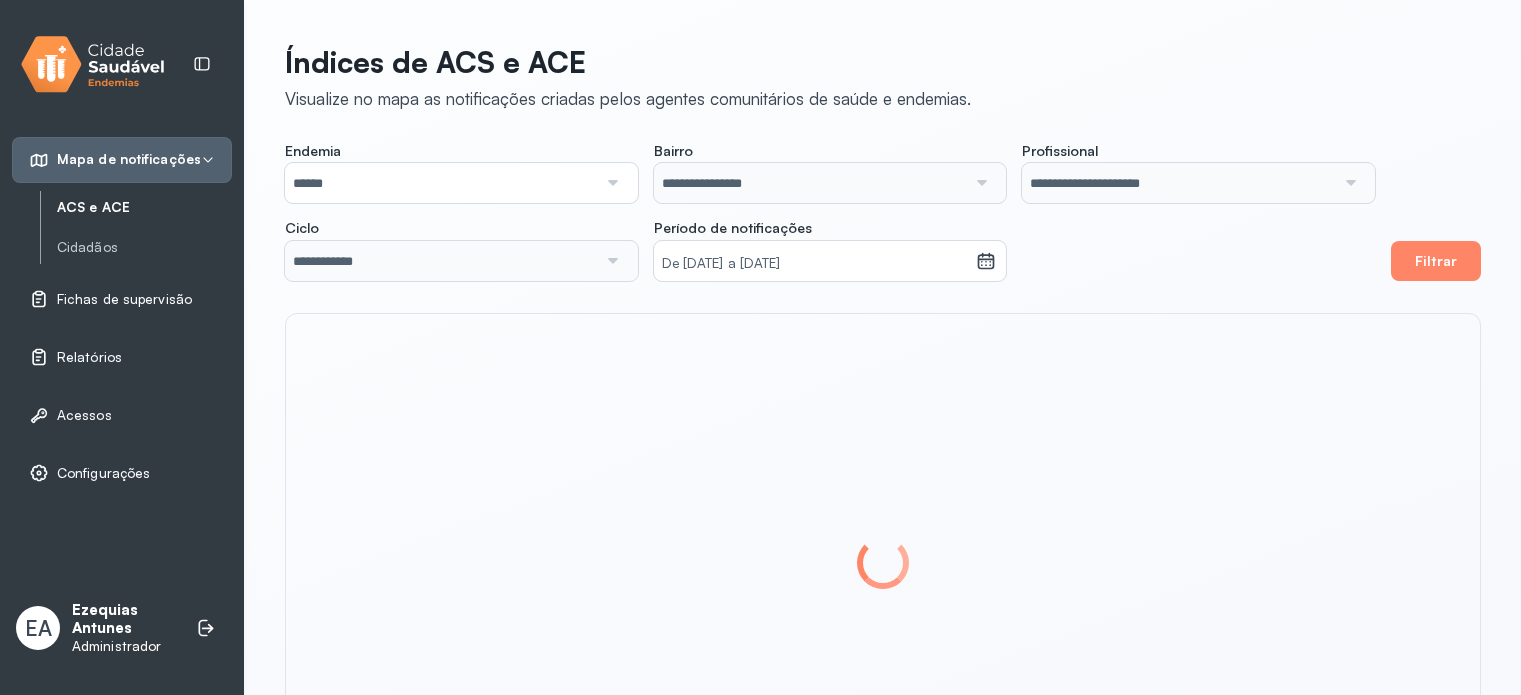 scroll, scrollTop: 0, scrollLeft: 0, axis: both 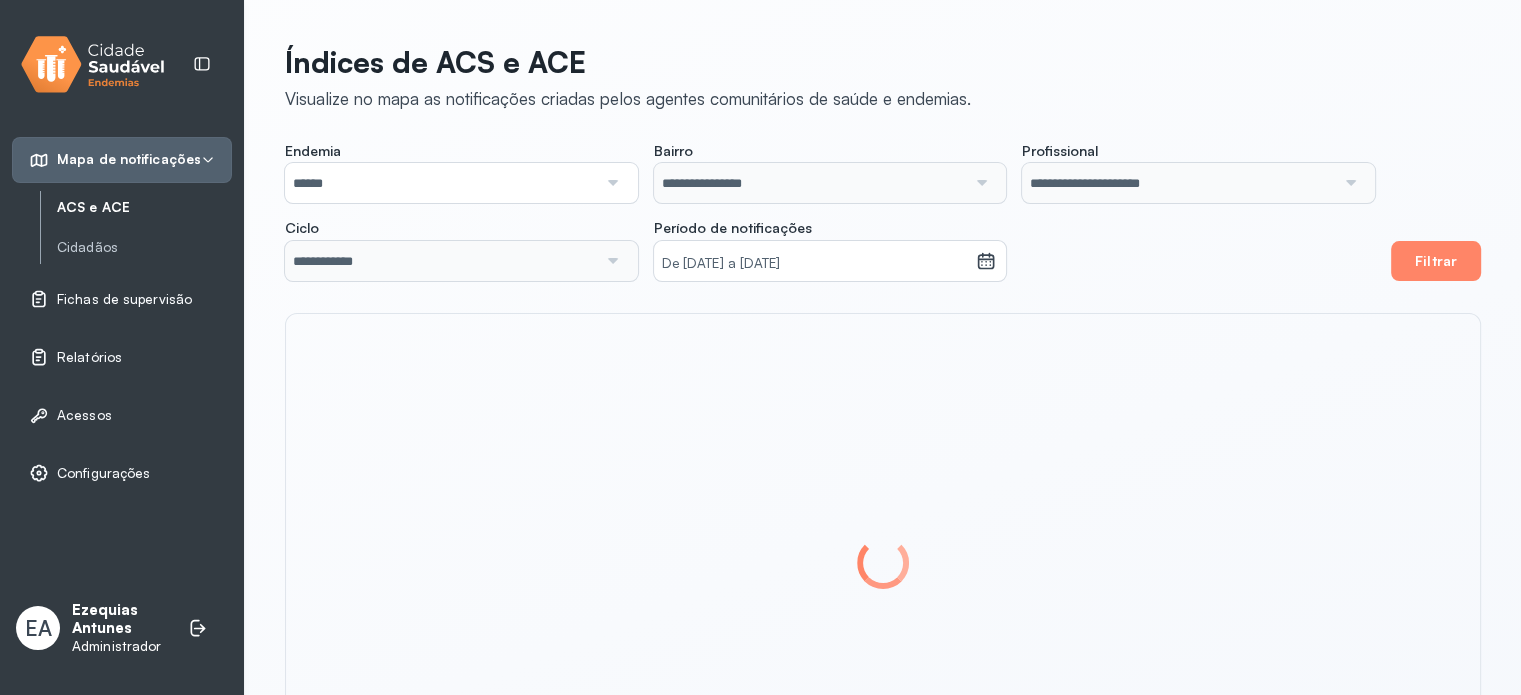 click on "Ezequias Antunes" at bounding box center (120, 620) 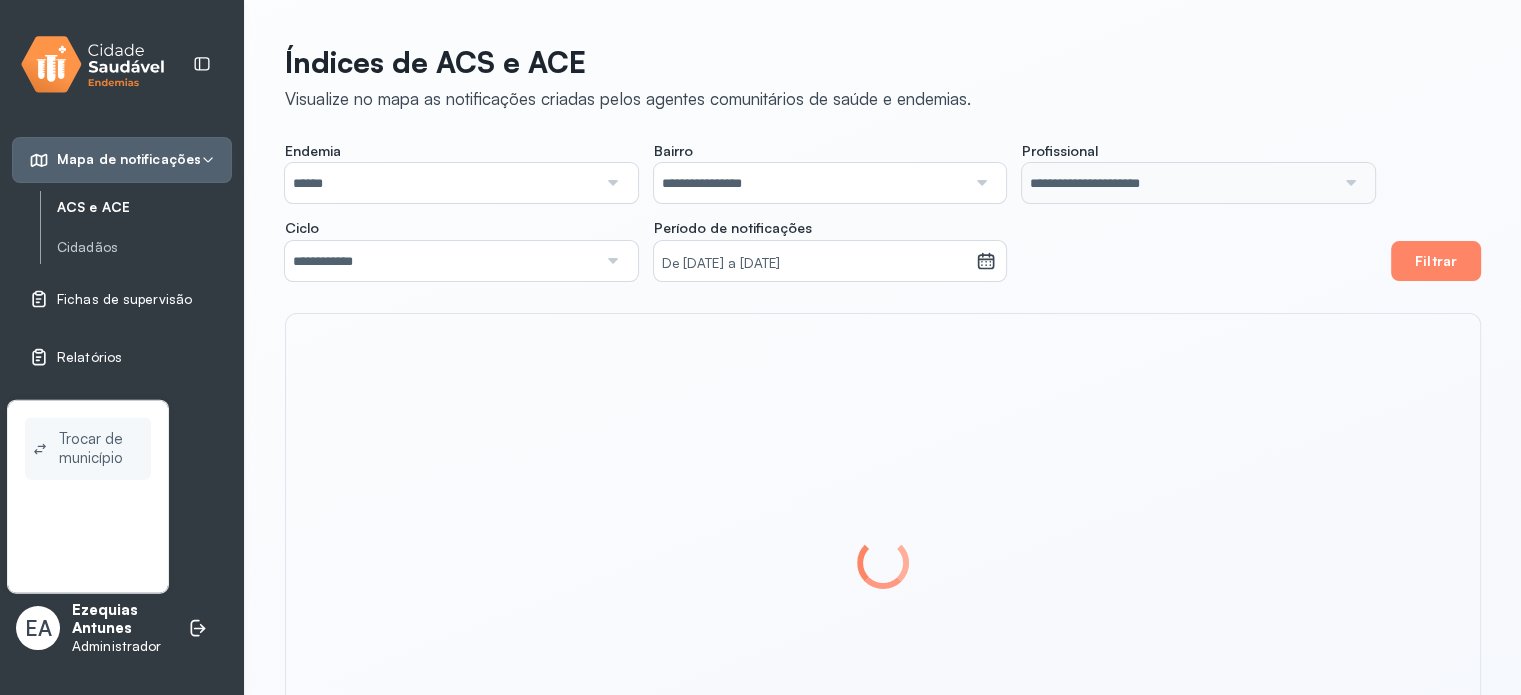 click on "Trocar de município" at bounding box center (101, 449) 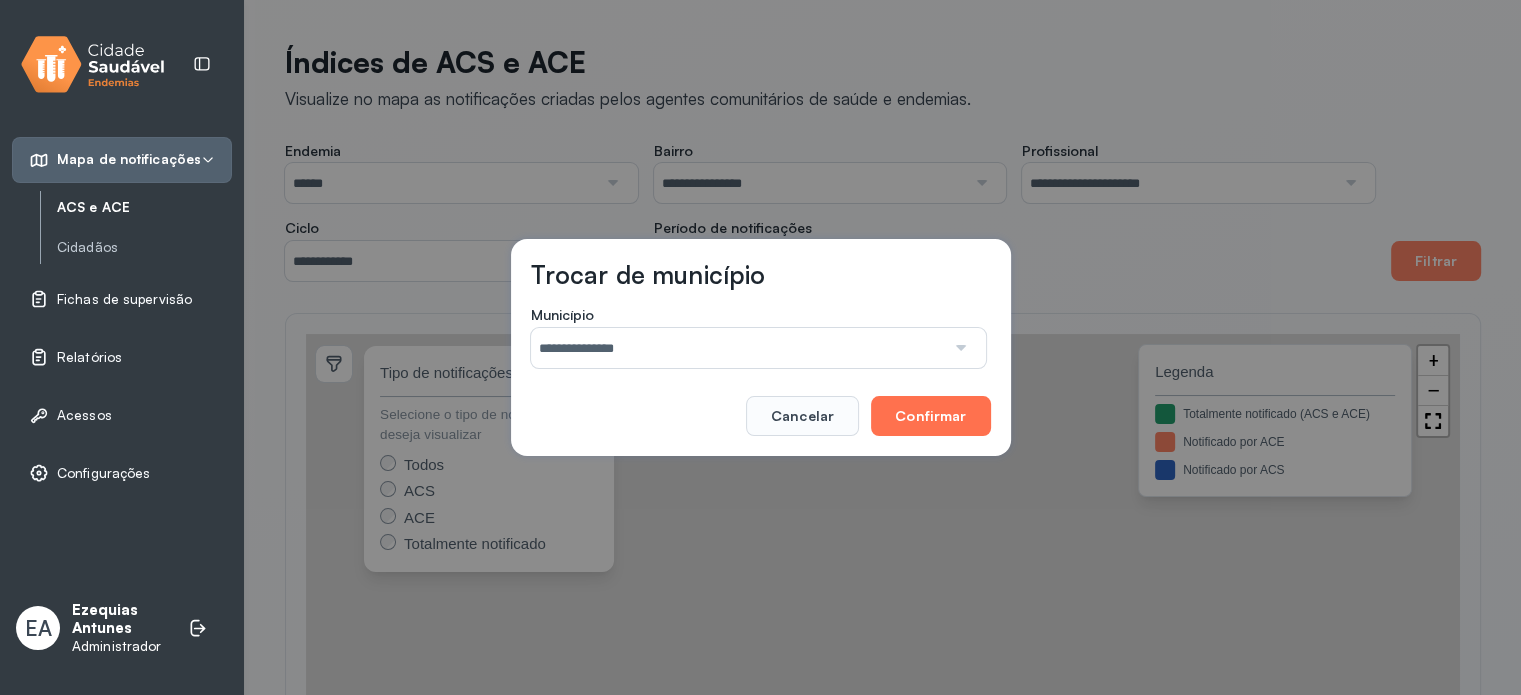 click on "Confirmar" at bounding box center [930, 416] 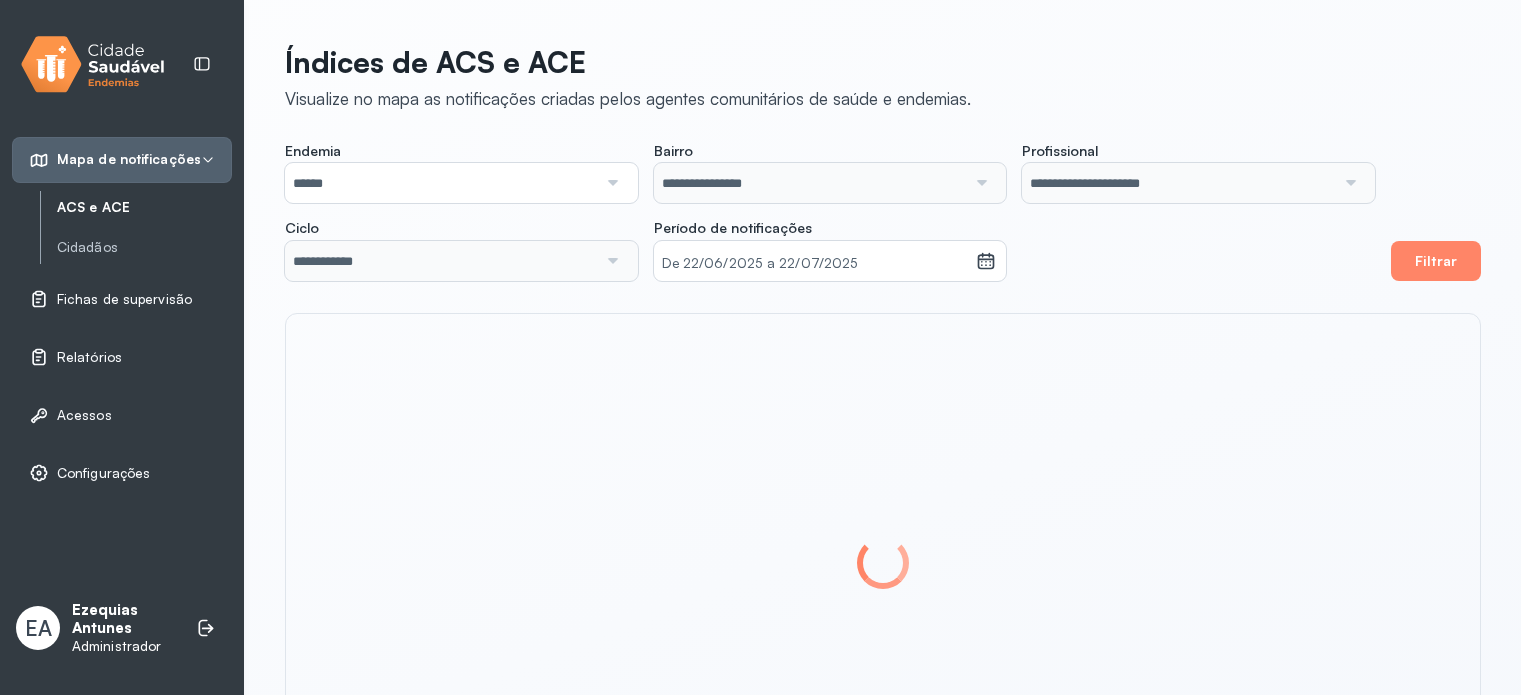 scroll, scrollTop: 0, scrollLeft: 0, axis: both 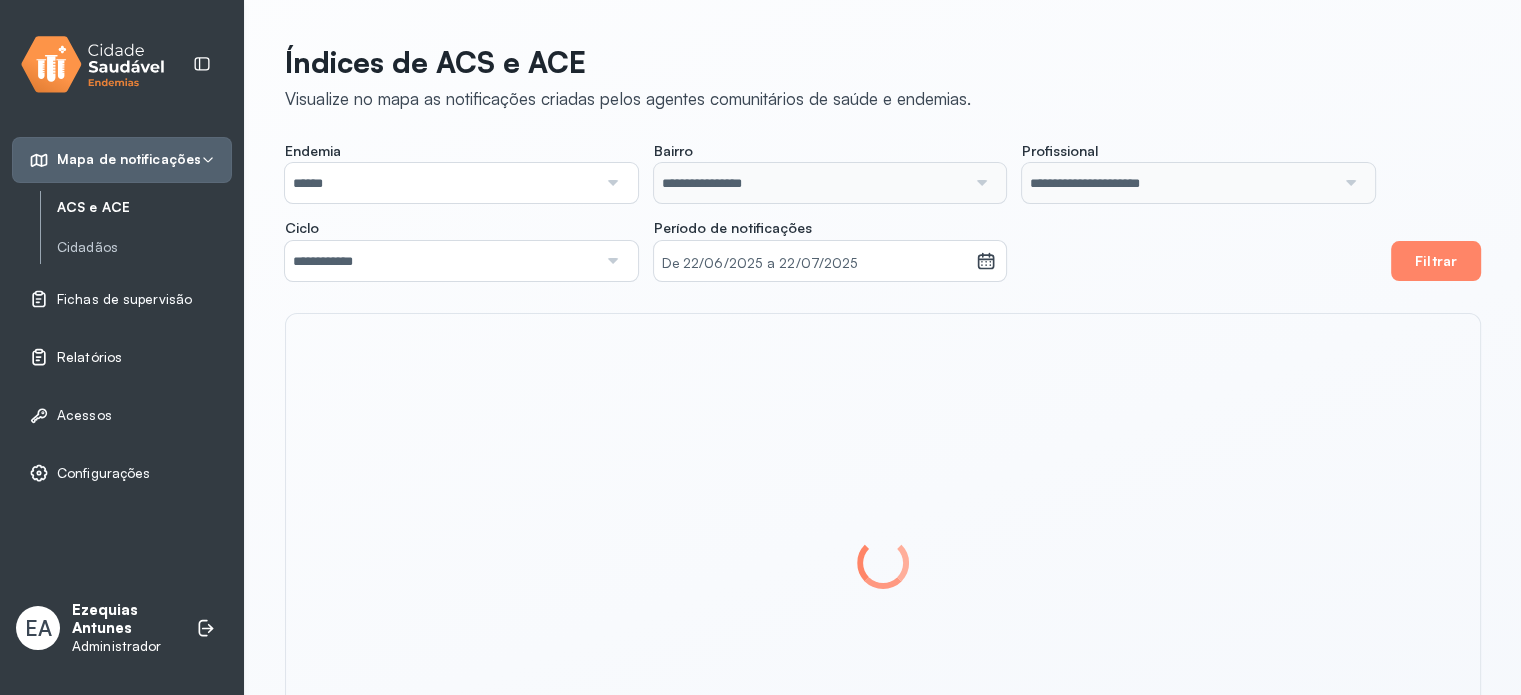 click on "Relatórios" at bounding box center (89, 357) 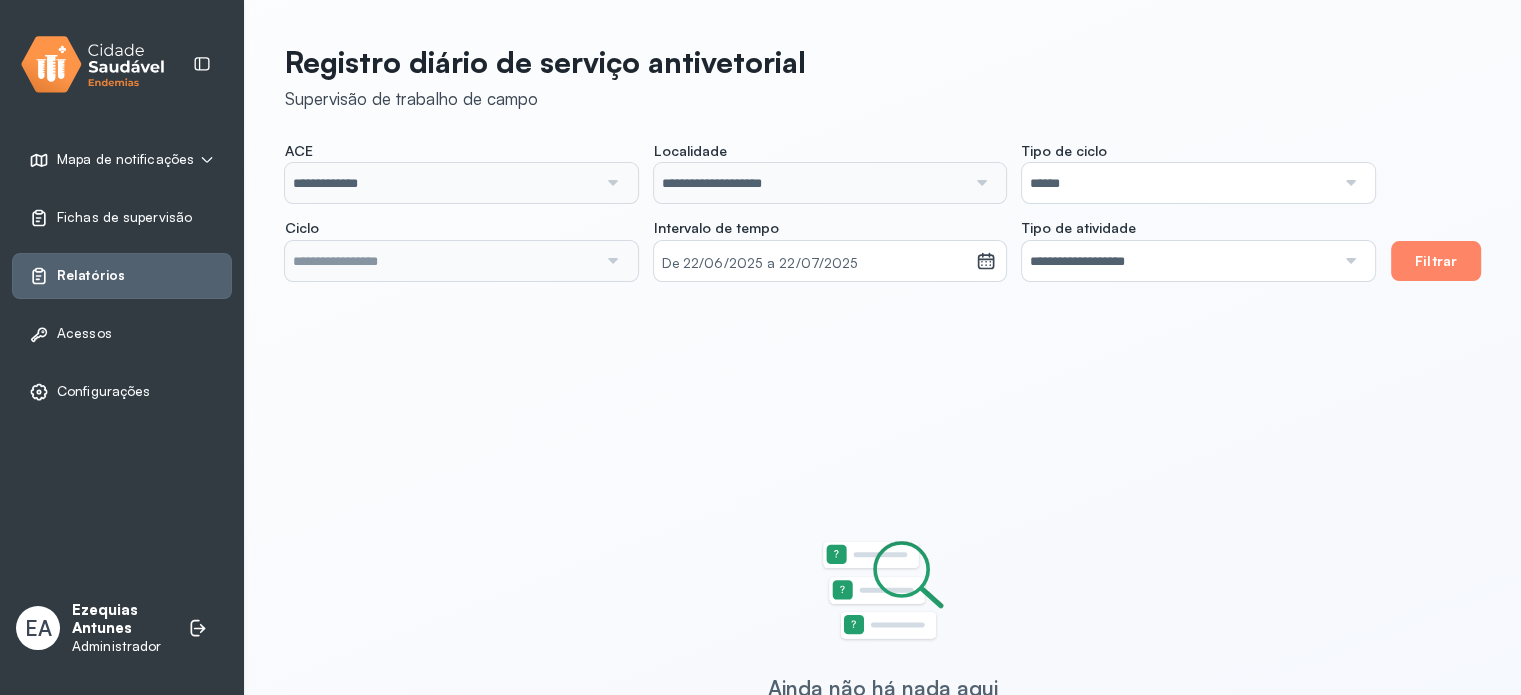 click on "******" at bounding box center (1178, 183) 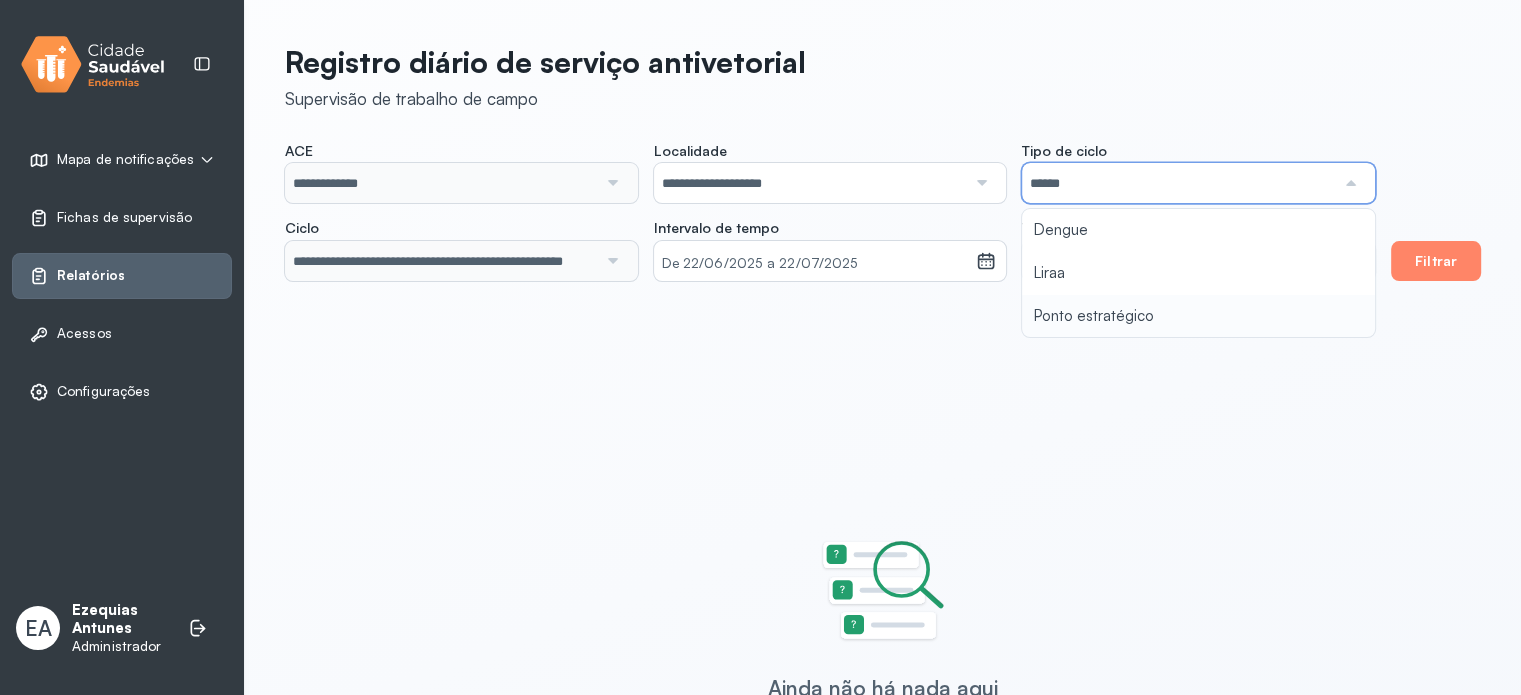 type on "**********" 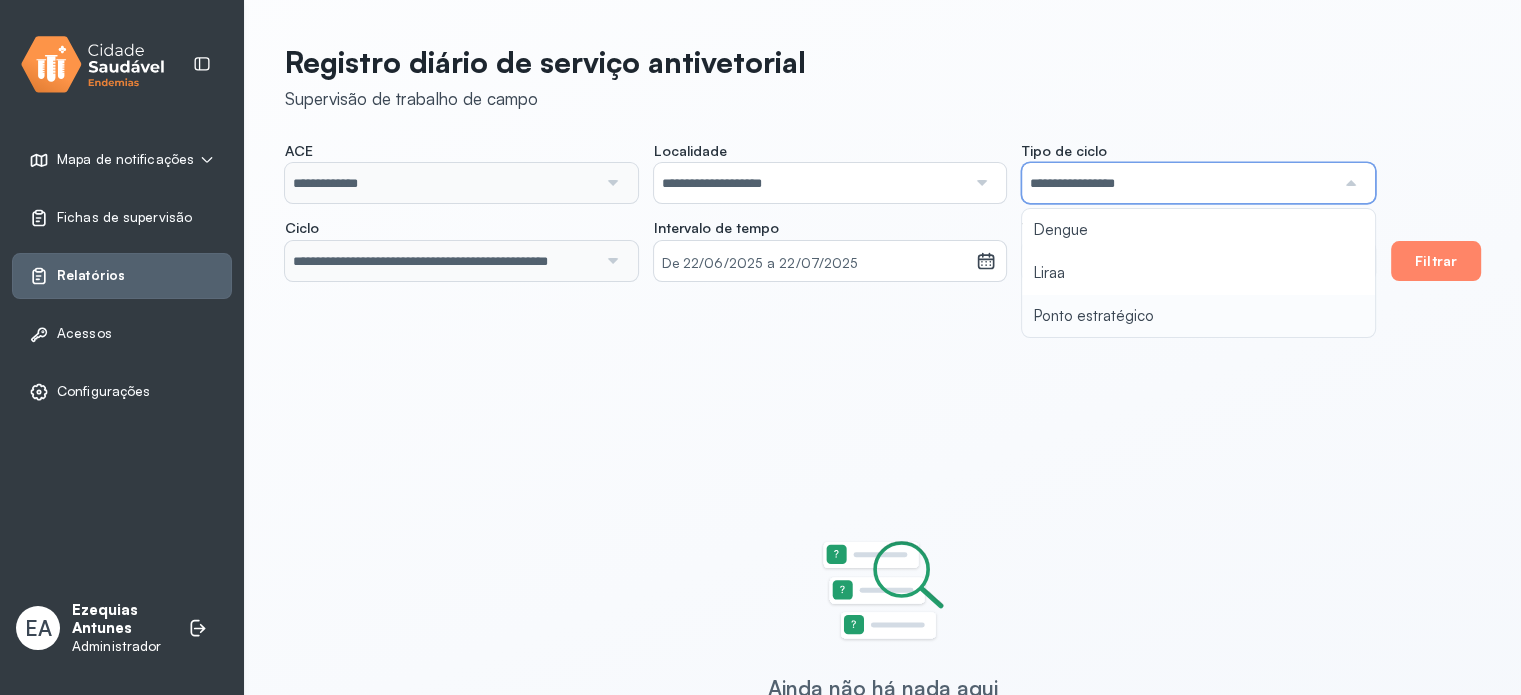 click on "**********" 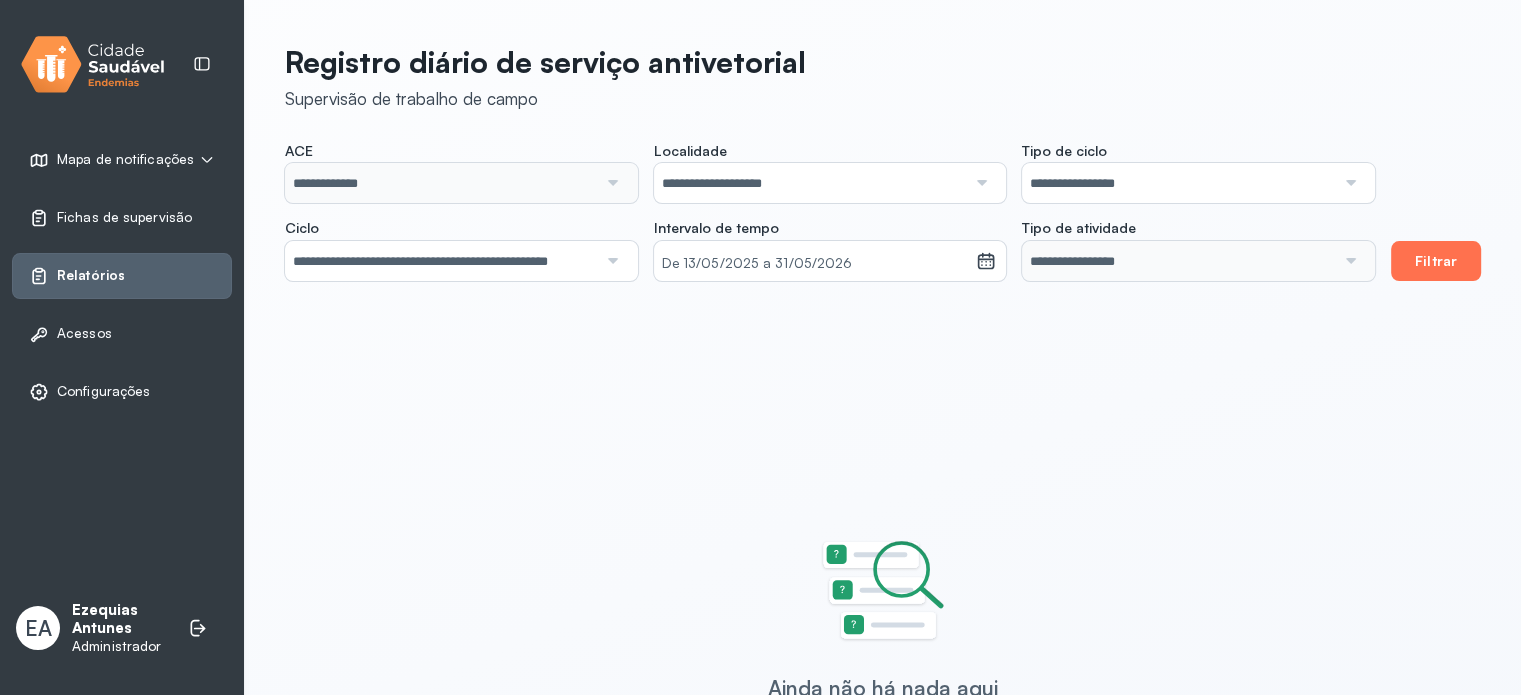 click on "Filtrar" at bounding box center [1436, 261] 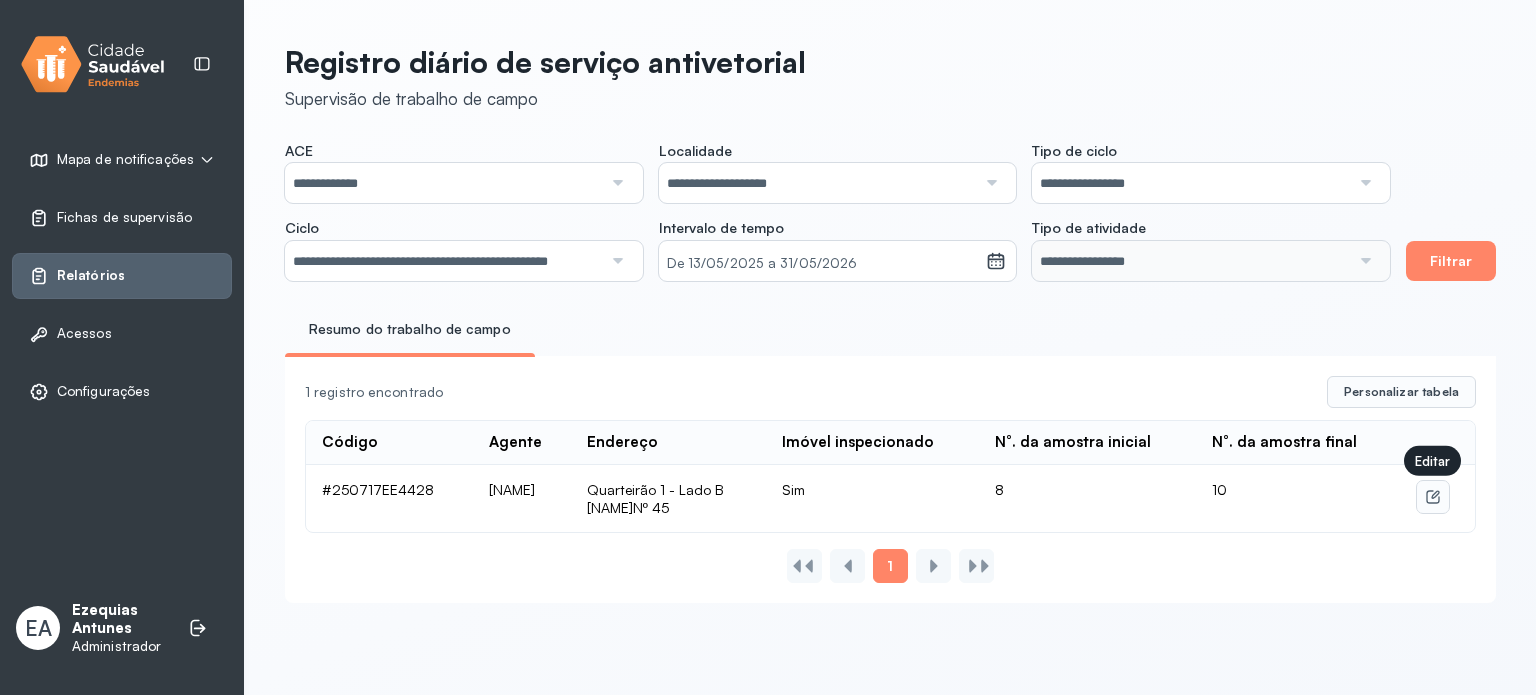 click 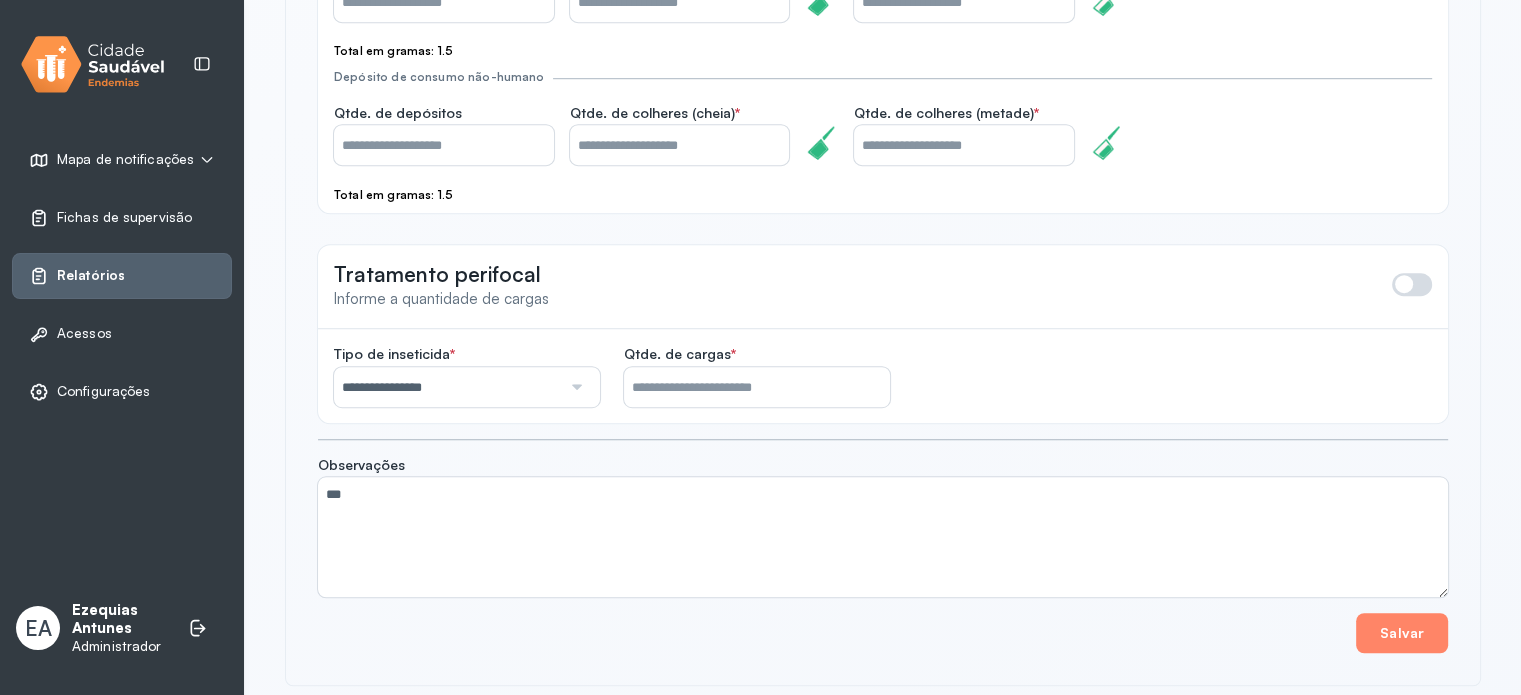 scroll, scrollTop: 1439, scrollLeft: 0, axis: vertical 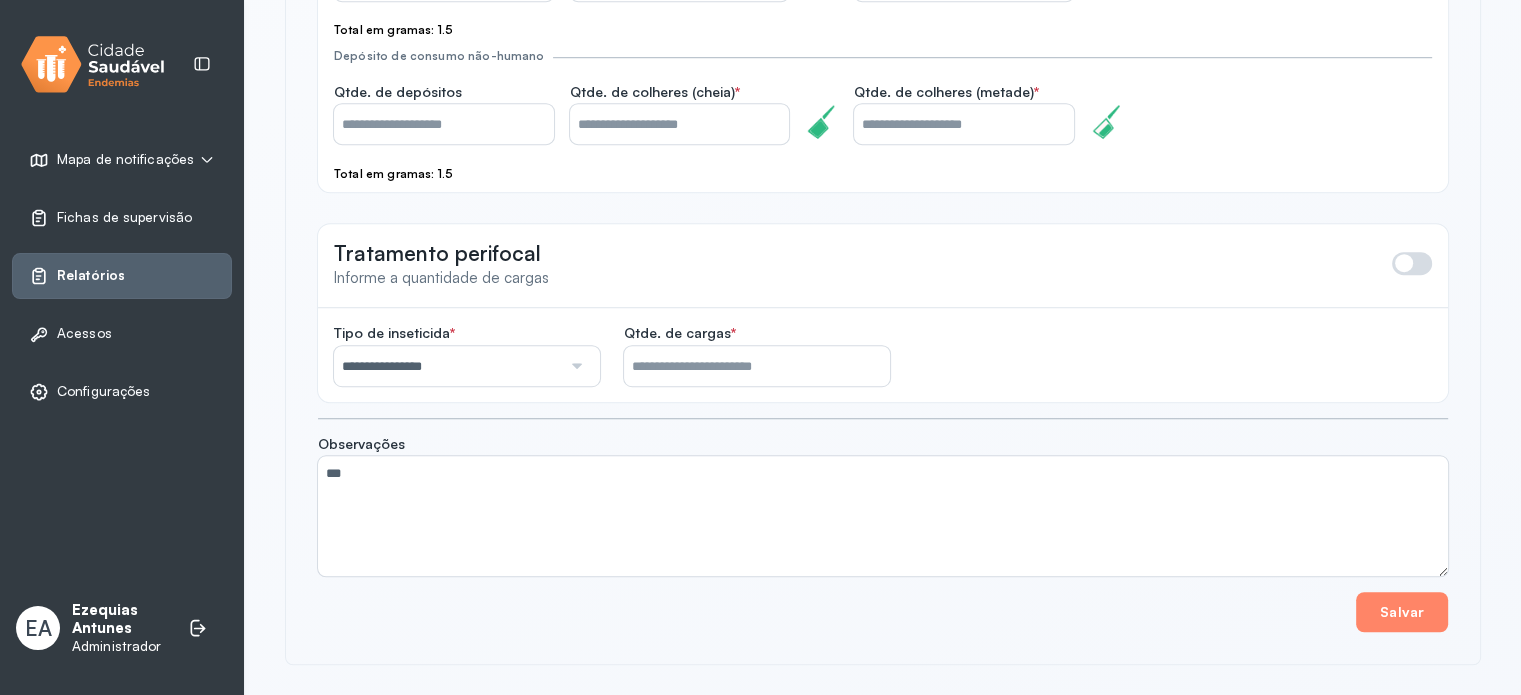 click on "***" at bounding box center [883, 516] 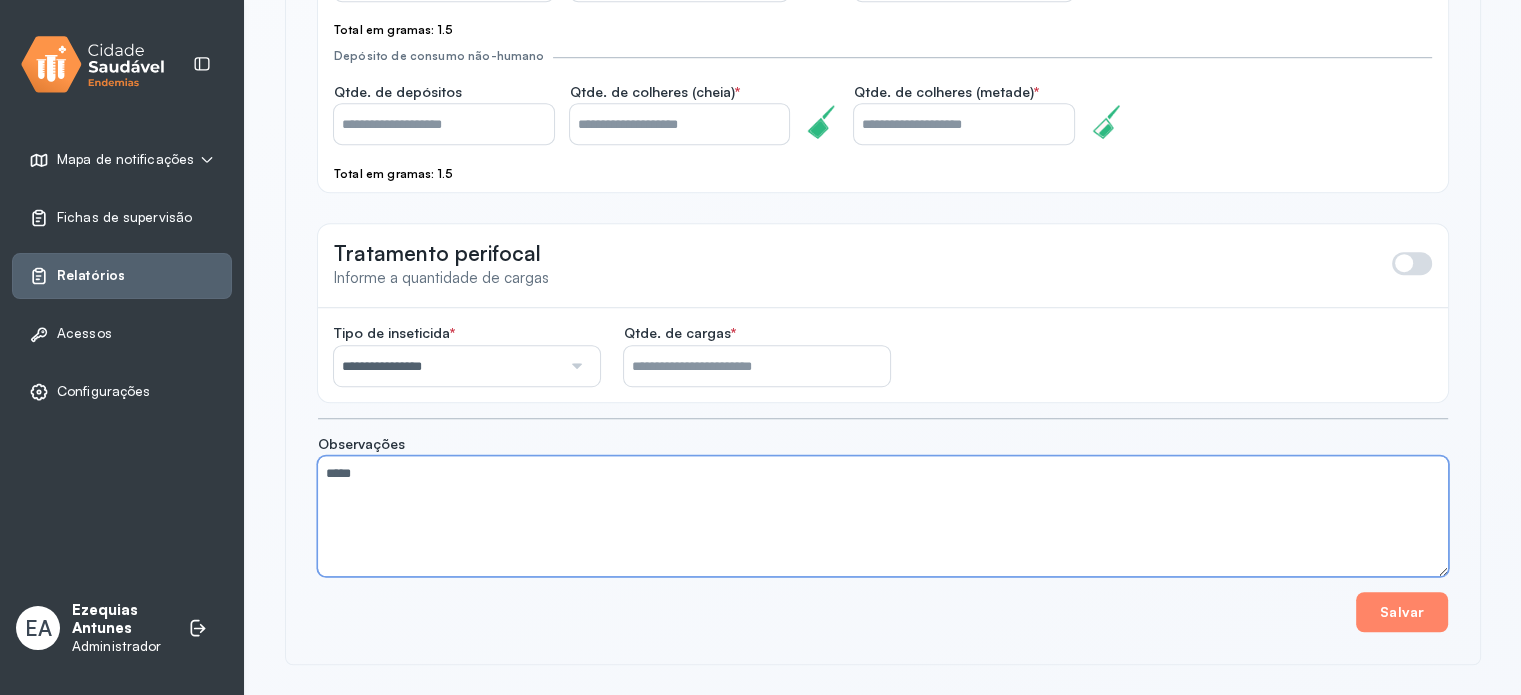 scroll, scrollTop: 1039, scrollLeft: 0, axis: vertical 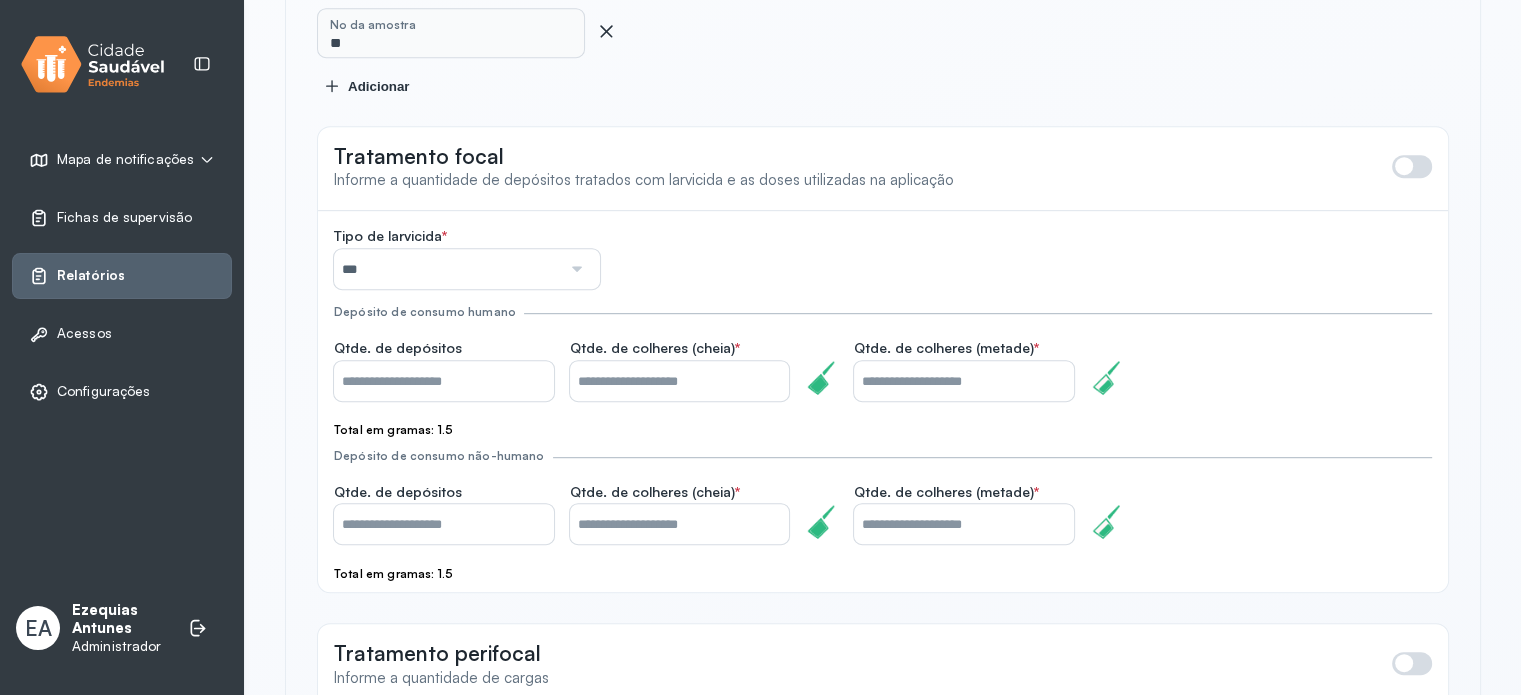 type on "*****" 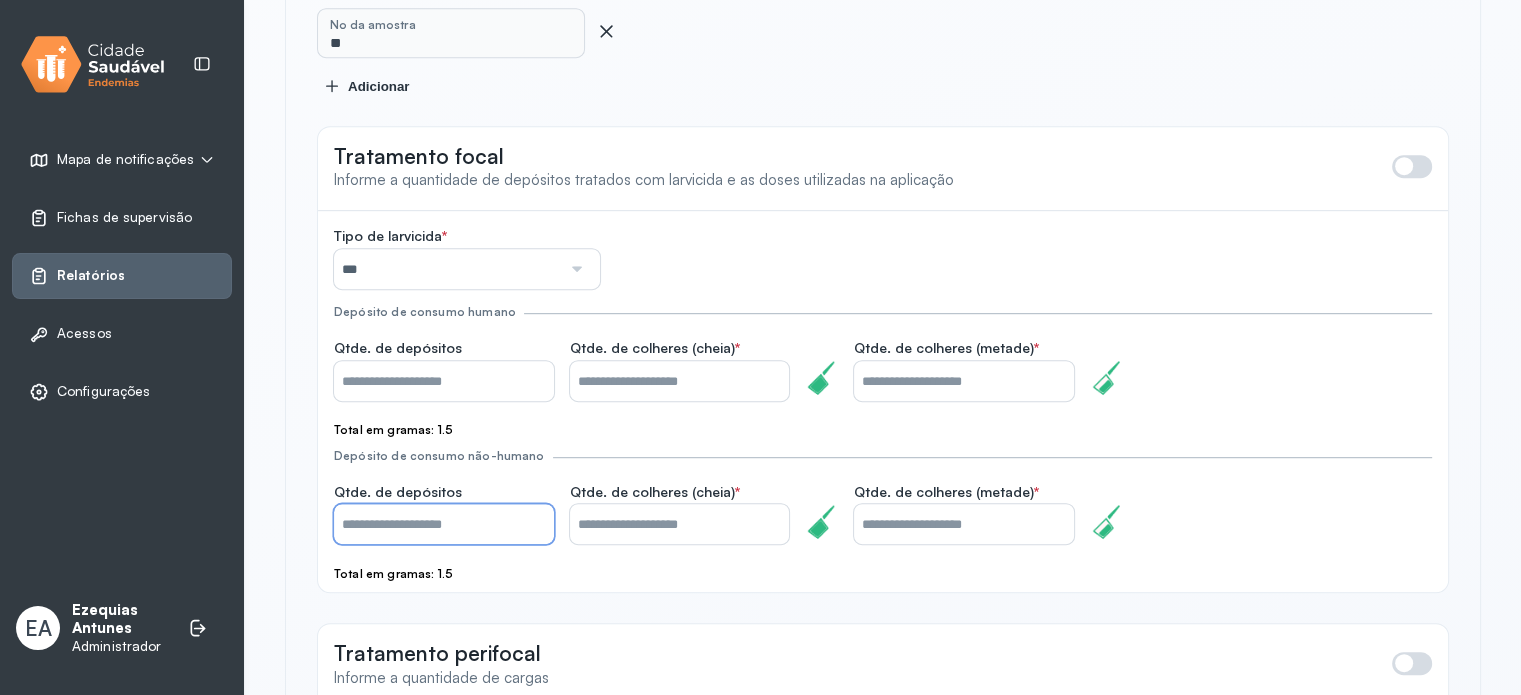 type on "*" 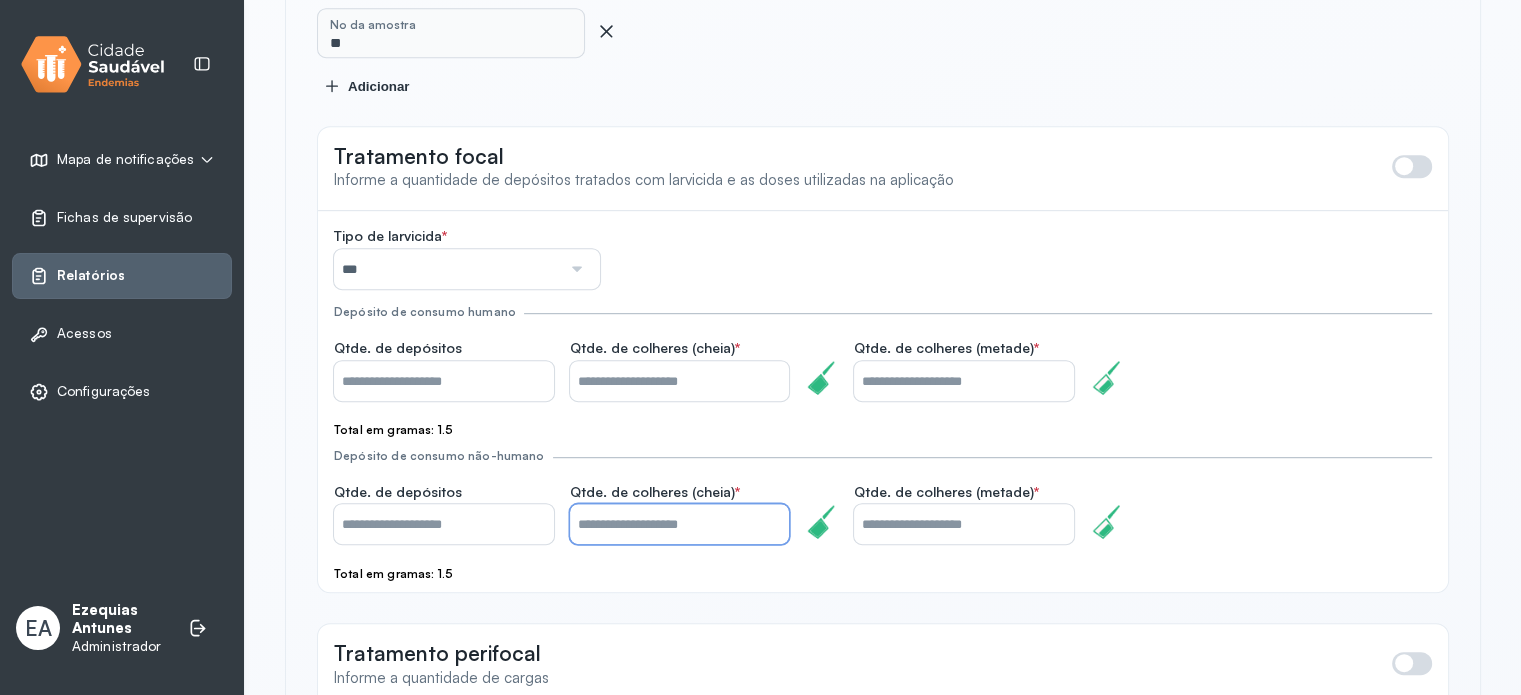drag, startPoint x: 557, startPoint y: 514, endPoint x: 661, endPoint y: 523, distance: 104.388695 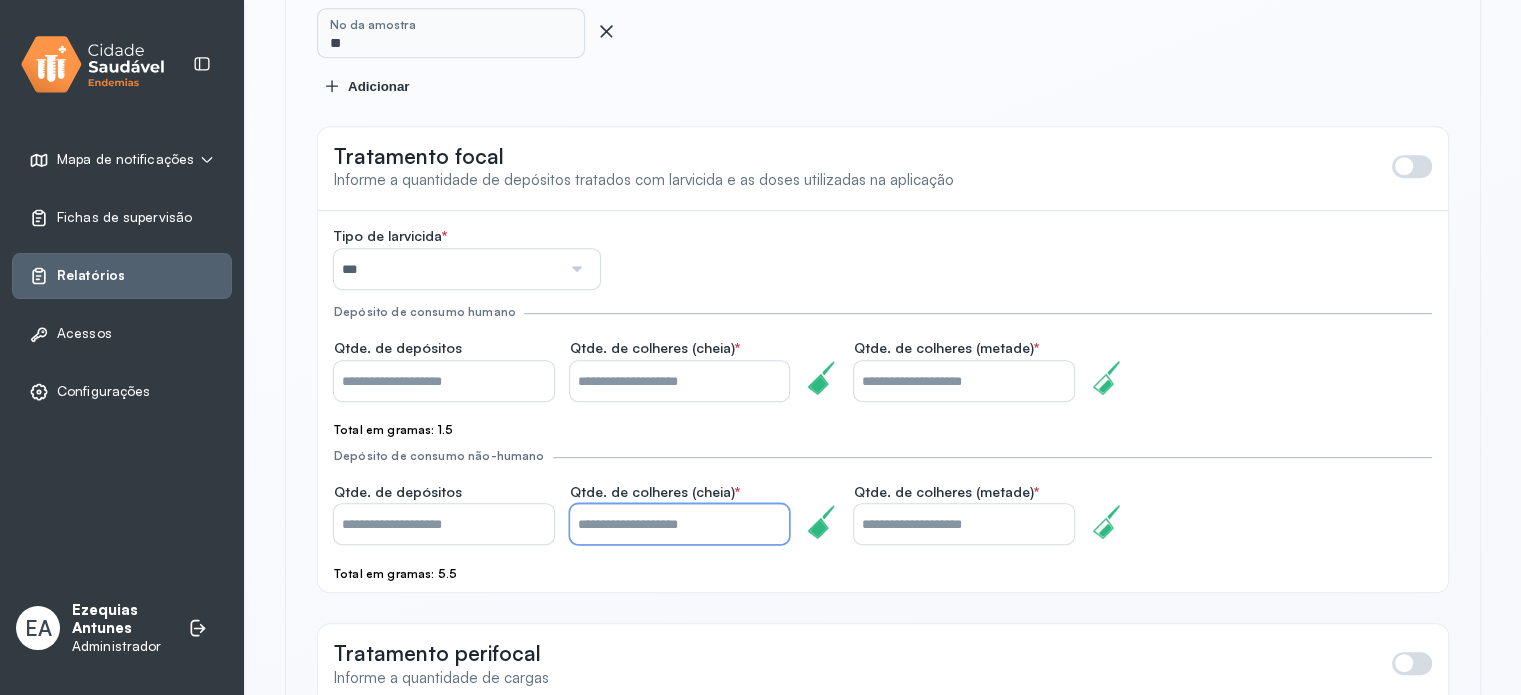 type on "*" 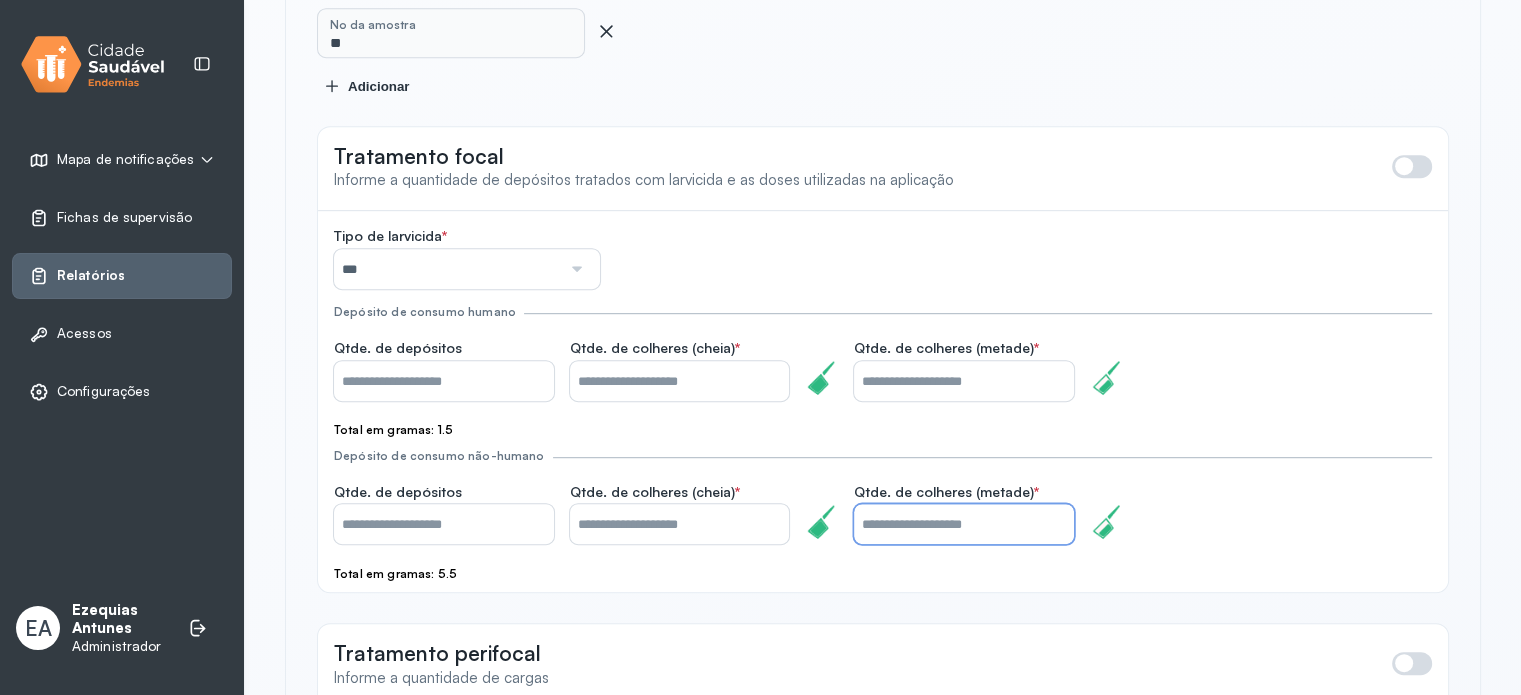 drag, startPoint x: 879, startPoint y: 521, endPoint x: 542, endPoint y: 487, distance: 338.7108 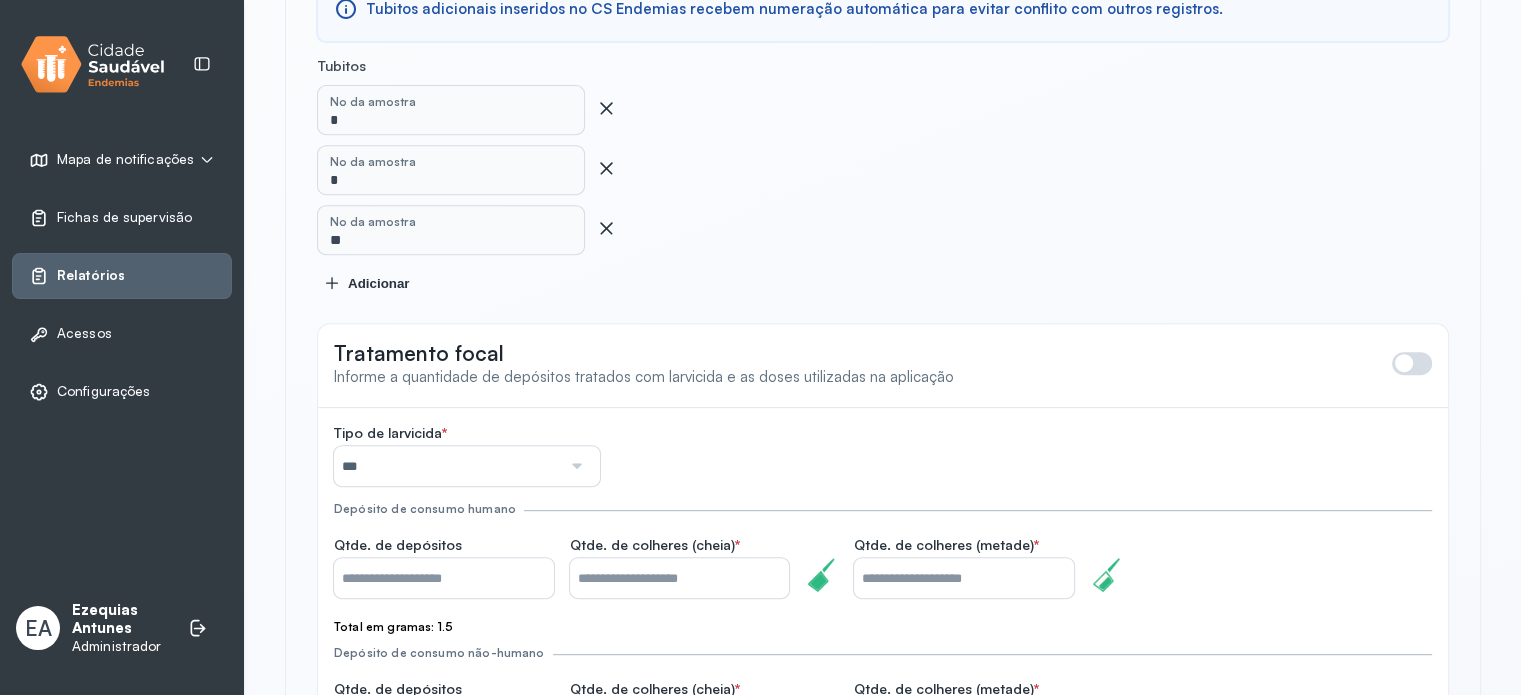 scroll, scrollTop: 839, scrollLeft: 0, axis: vertical 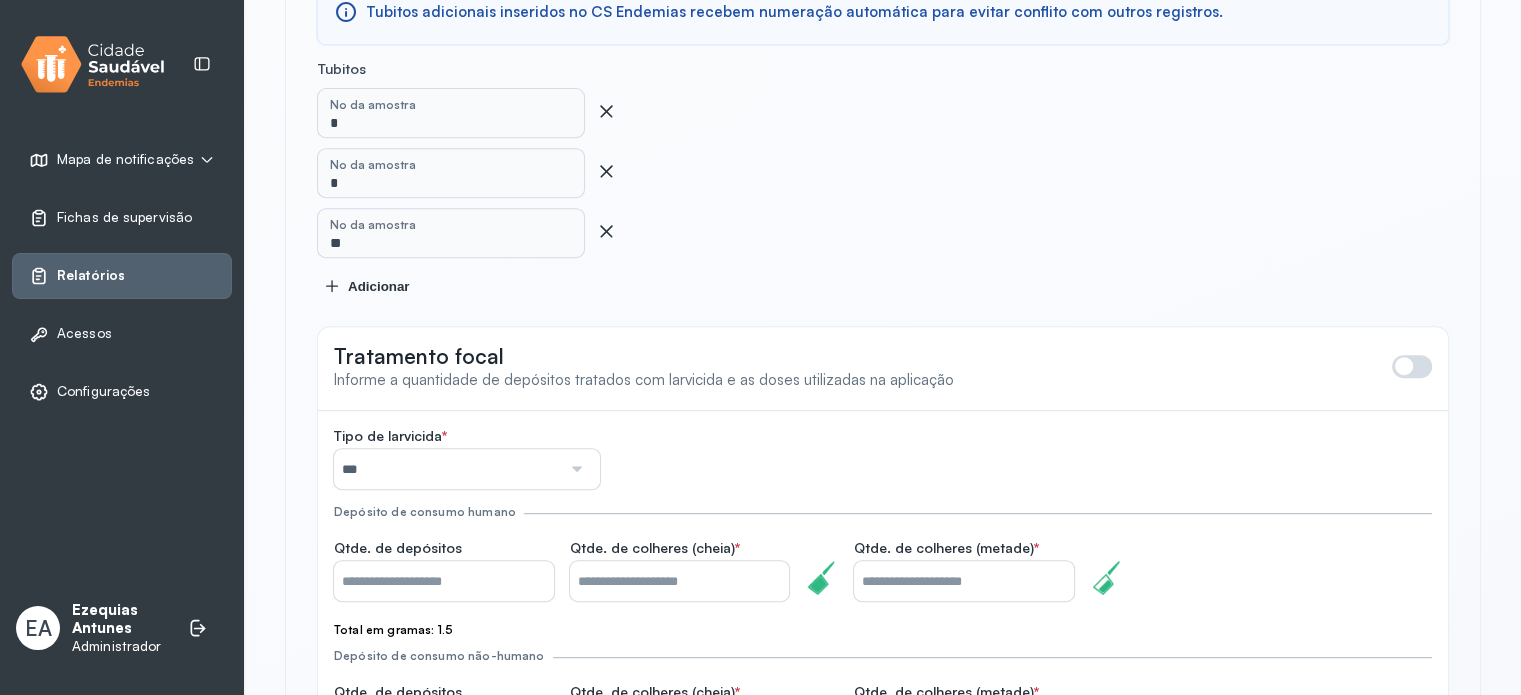 type on "*" 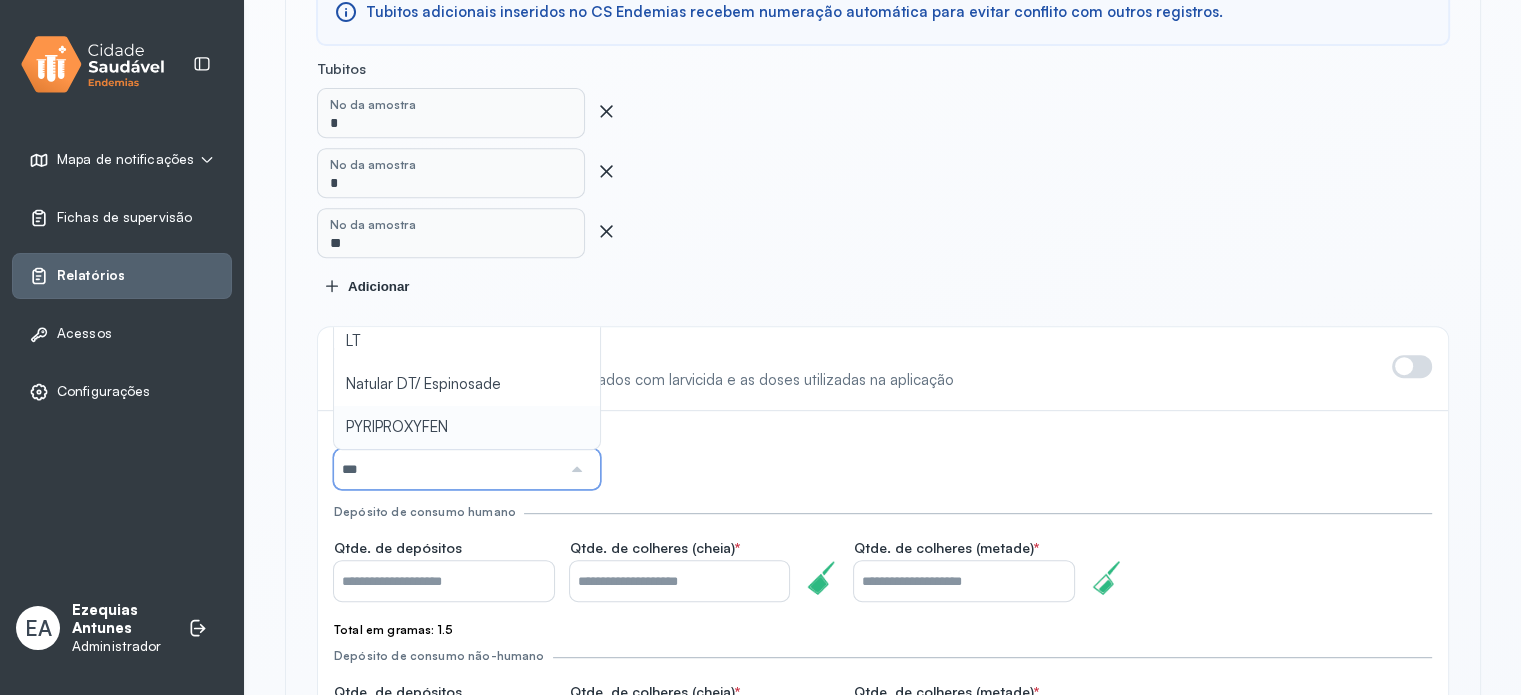 type on "*" 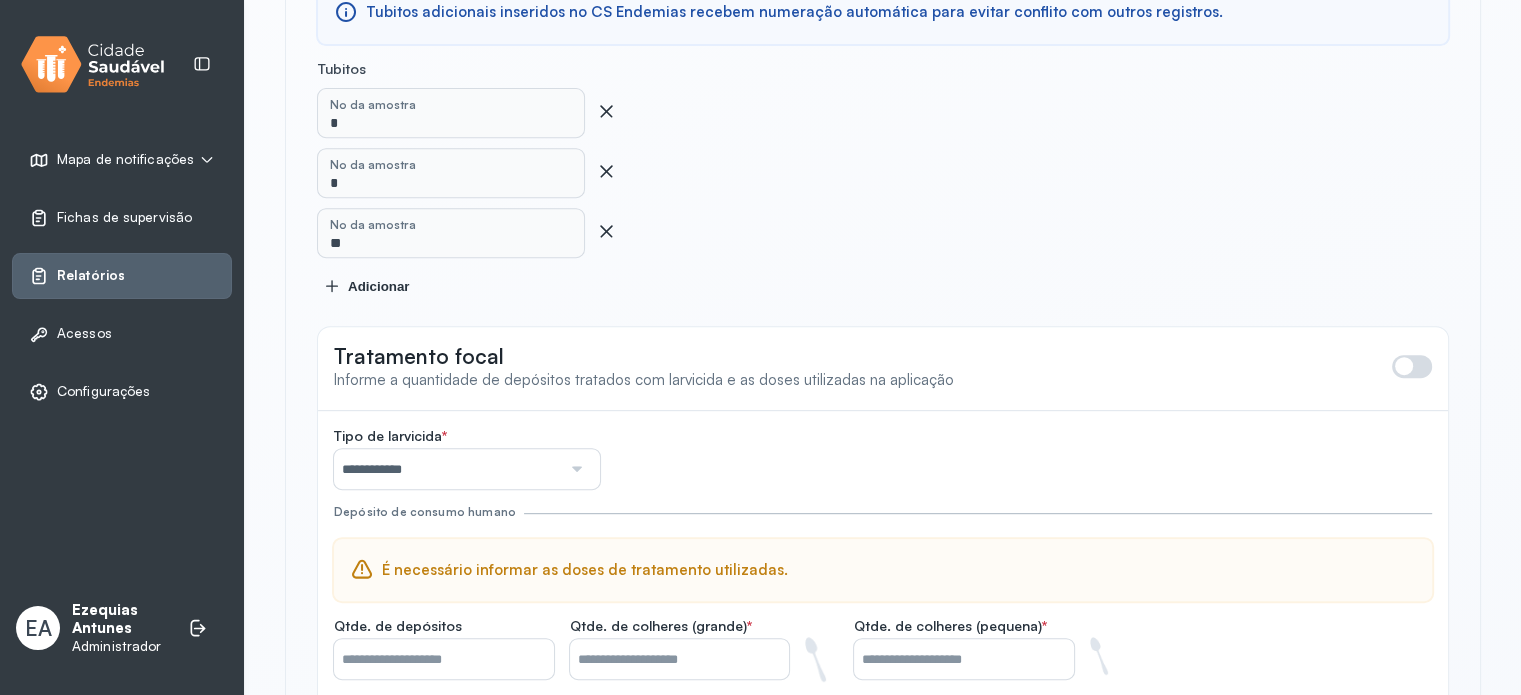click on "**********" 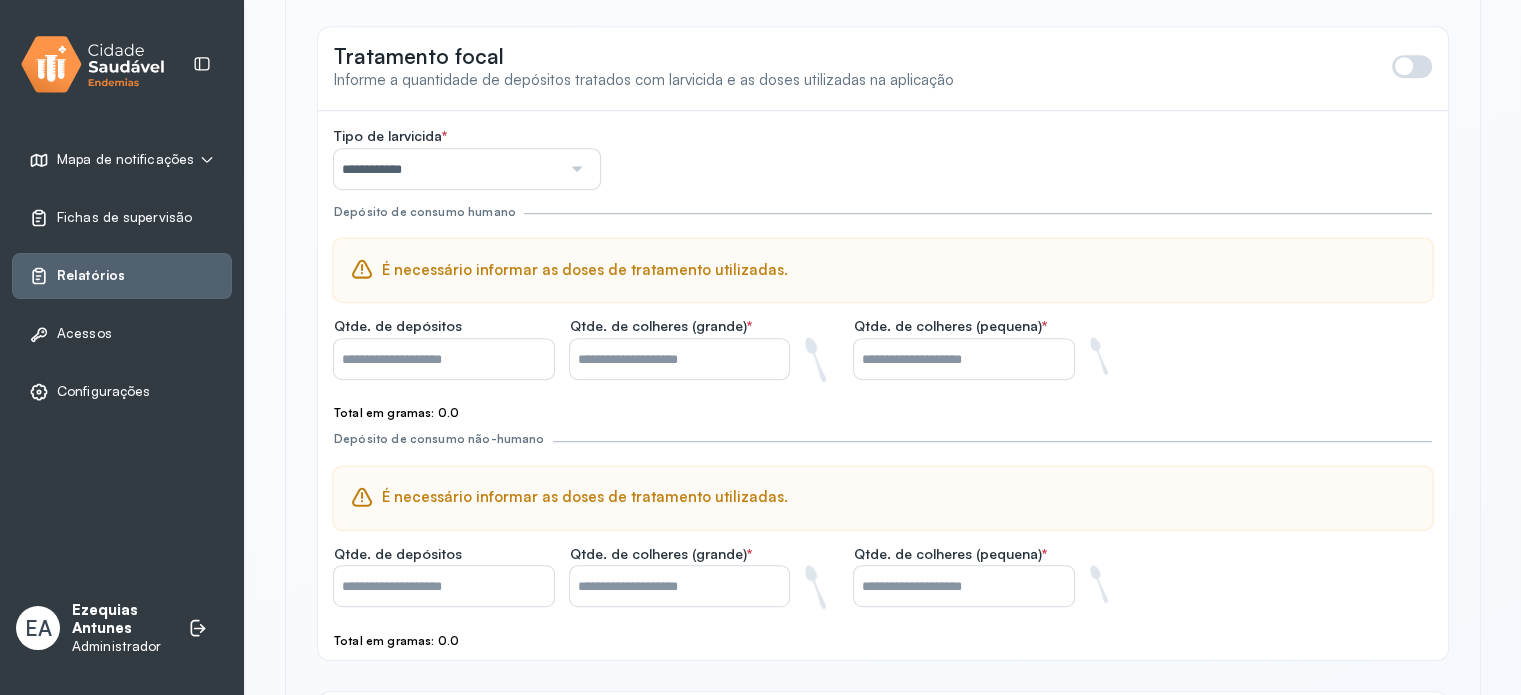 click at bounding box center [680, 359] 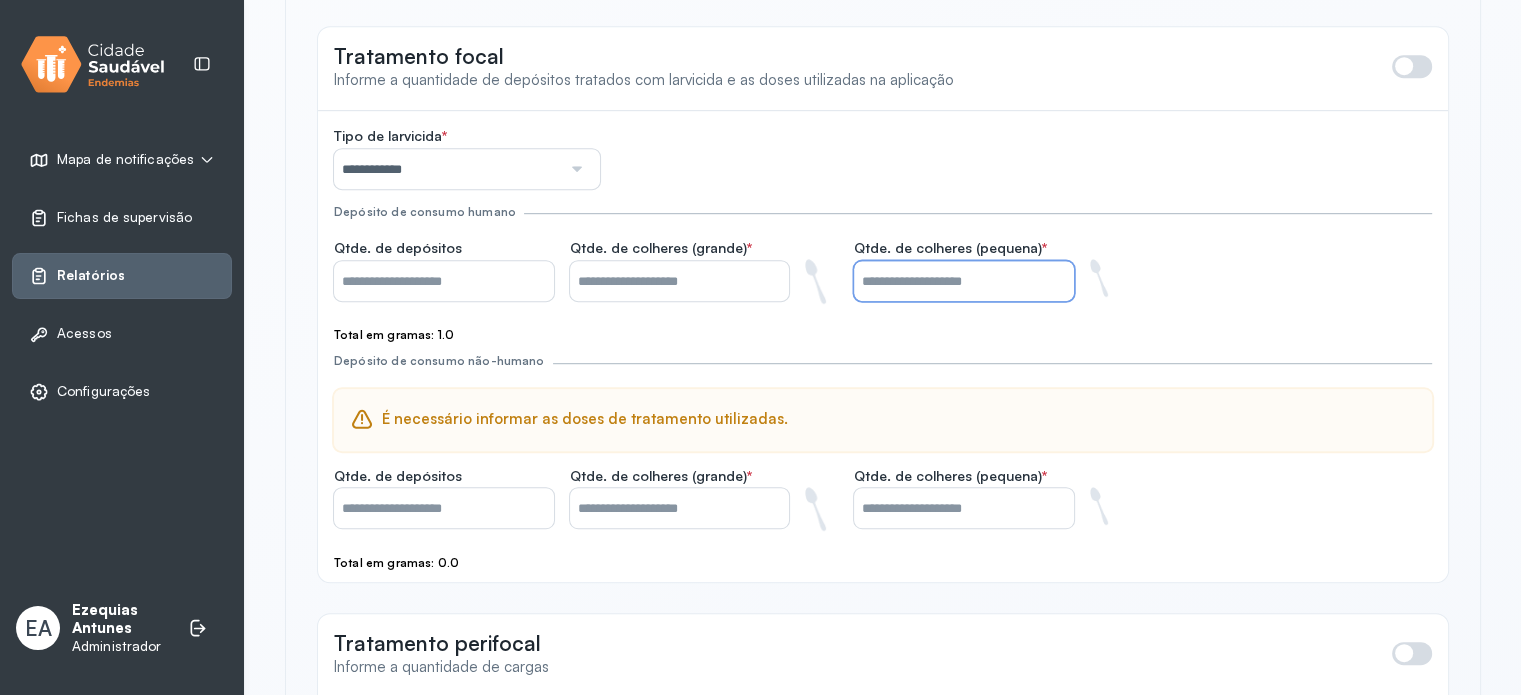 click at bounding box center [964, 281] 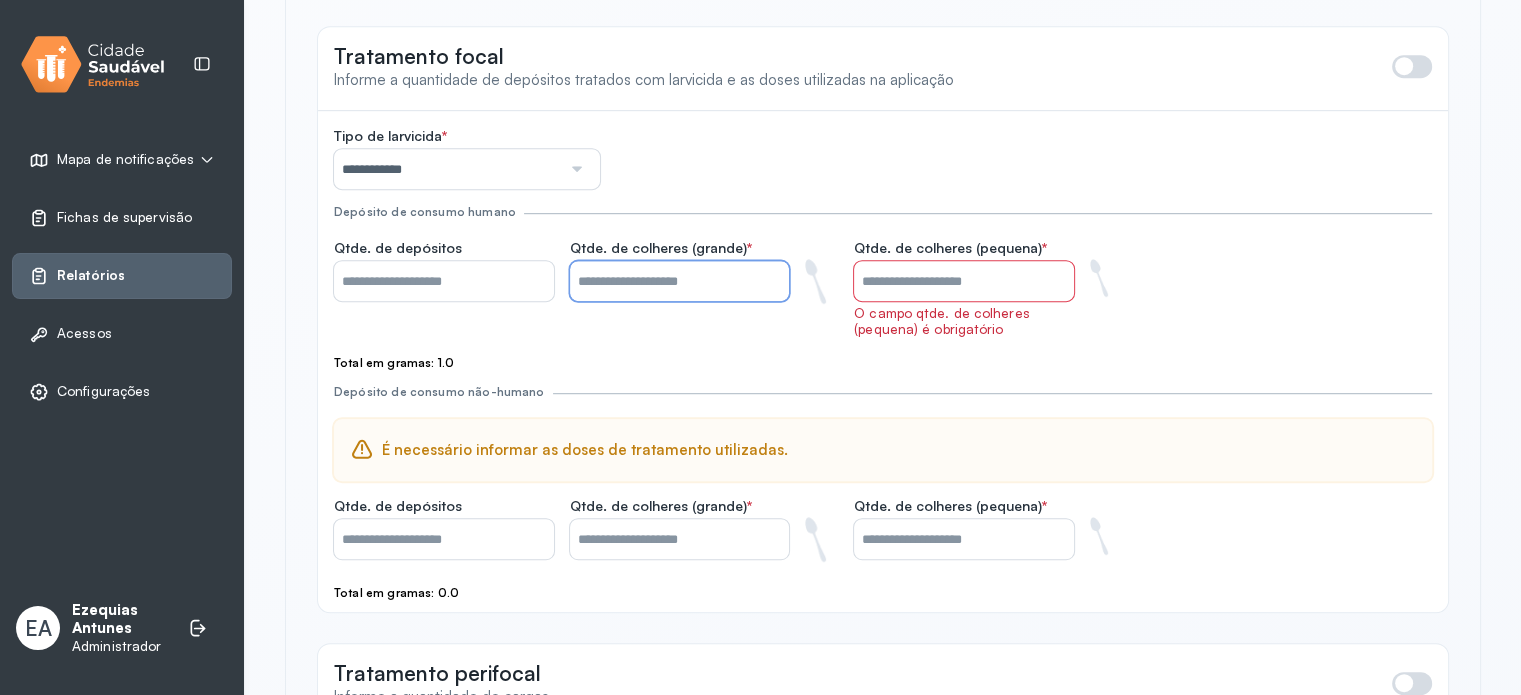 drag, startPoint x: 595, startPoint y: 283, endPoint x: 56, endPoint y: 222, distance: 542.4408 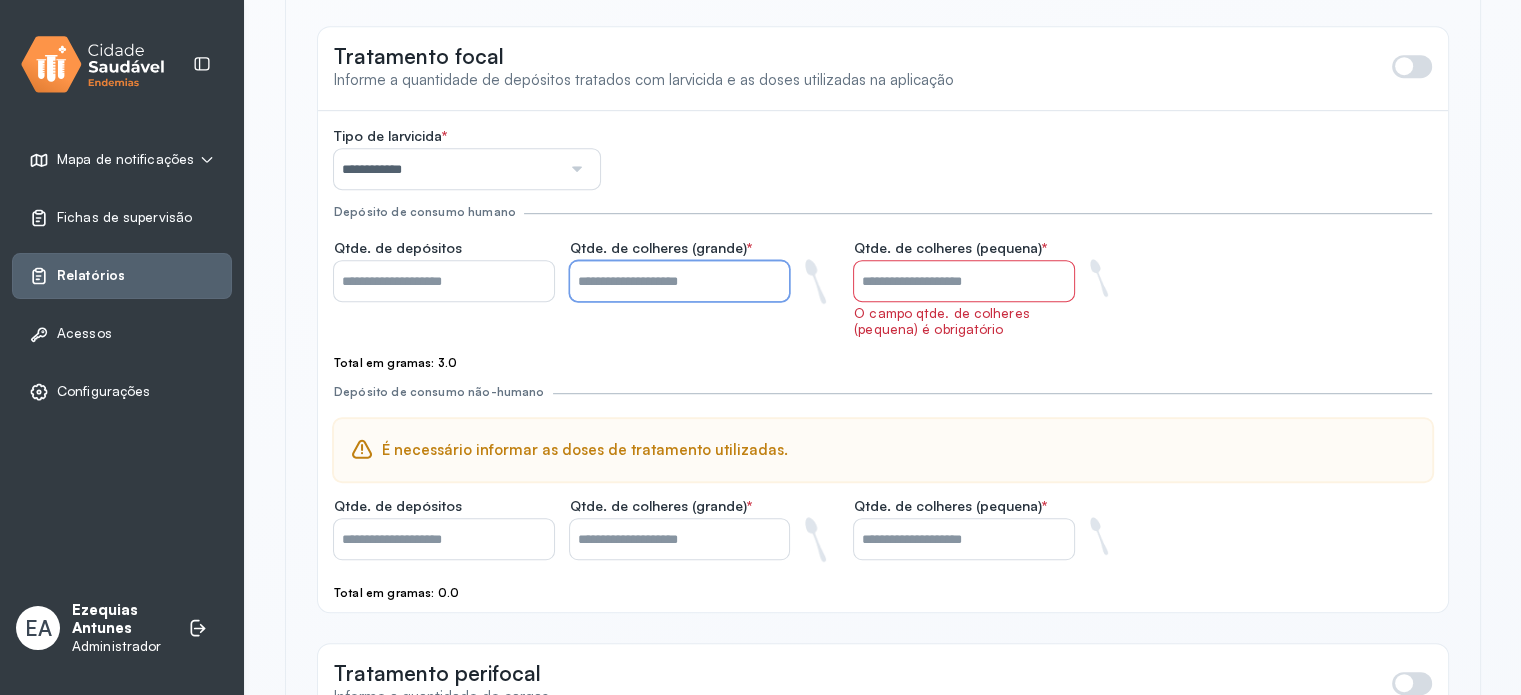 type on "*" 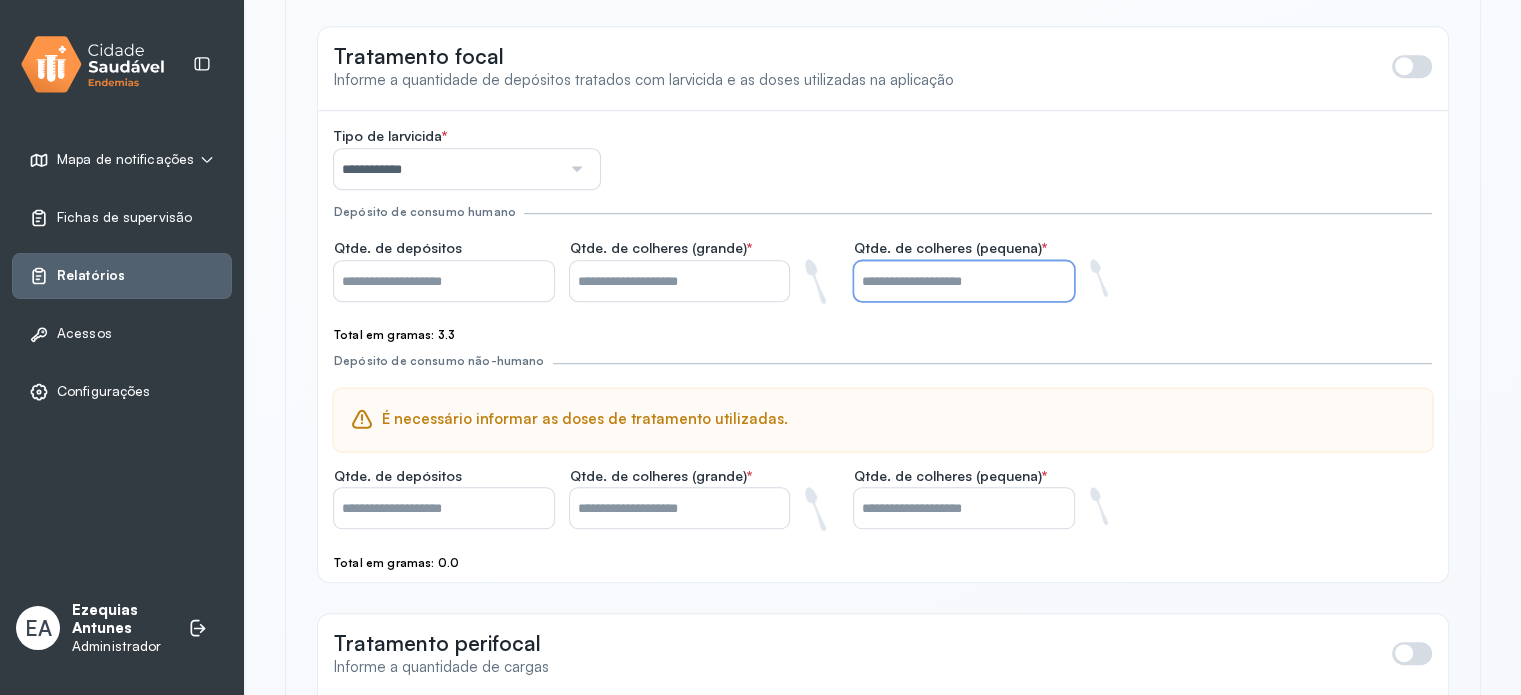 type on "*" 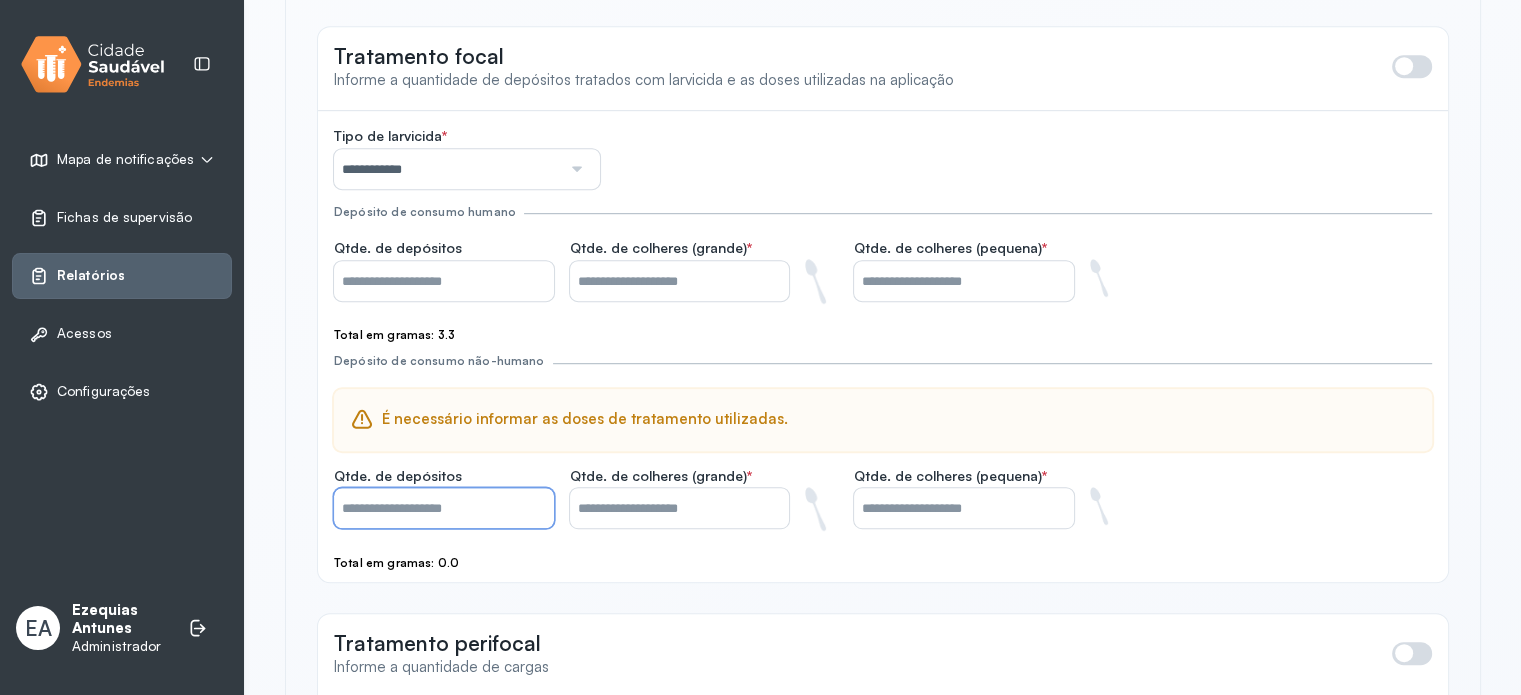 drag, startPoint x: 246, startPoint y: 526, endPoint x: 113, endPoint y: 499, distance: 135.71294 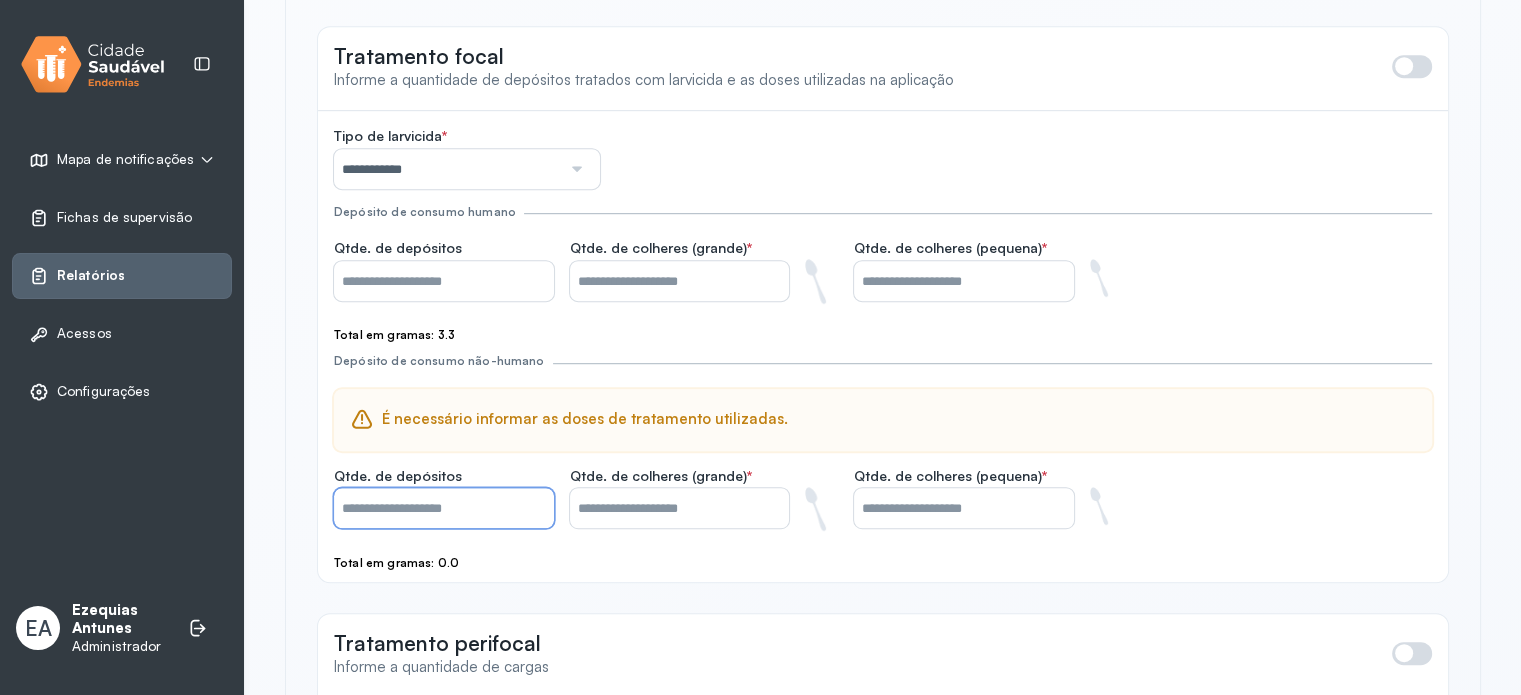 type on "*" 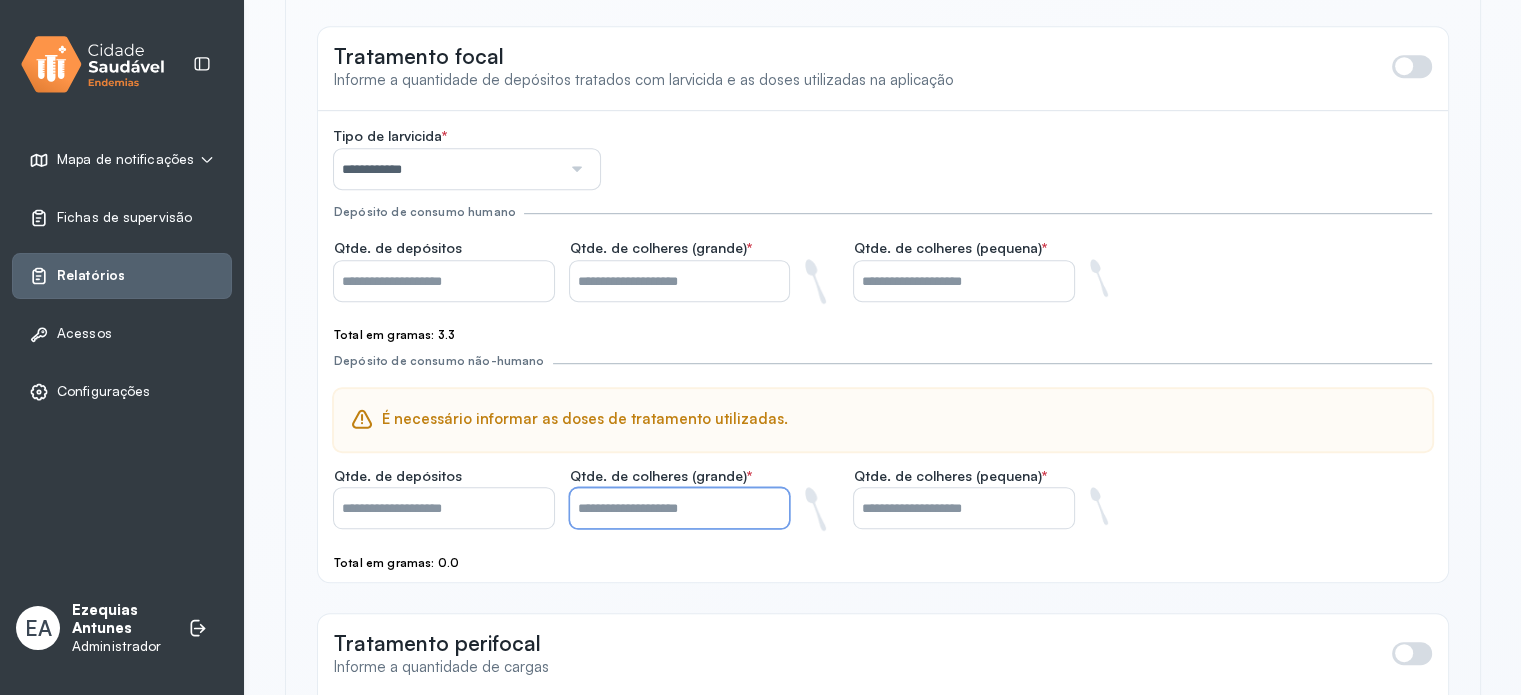 drag, startPoint x: 681, startPoint y: 508, endPoint x: 447, endPoint y: 486, distance: 235.0319 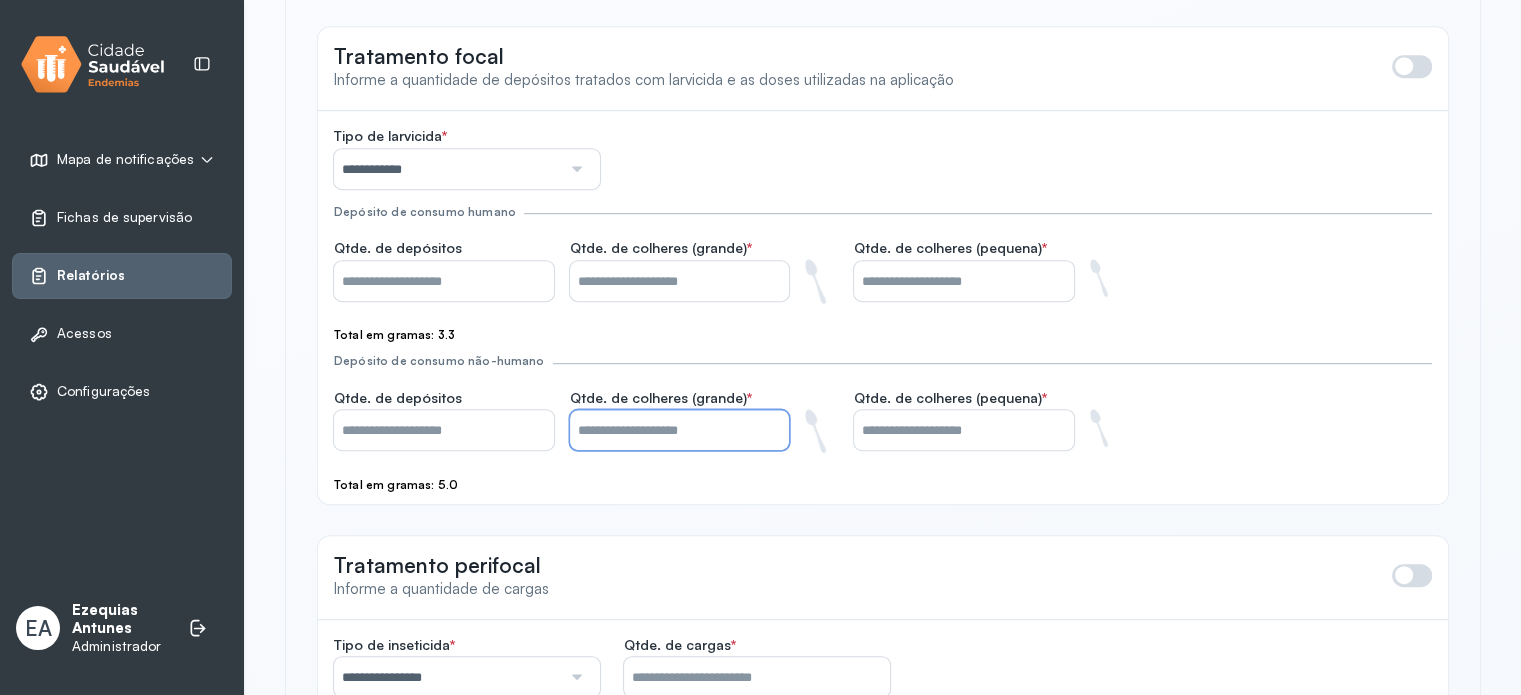 type on "*" 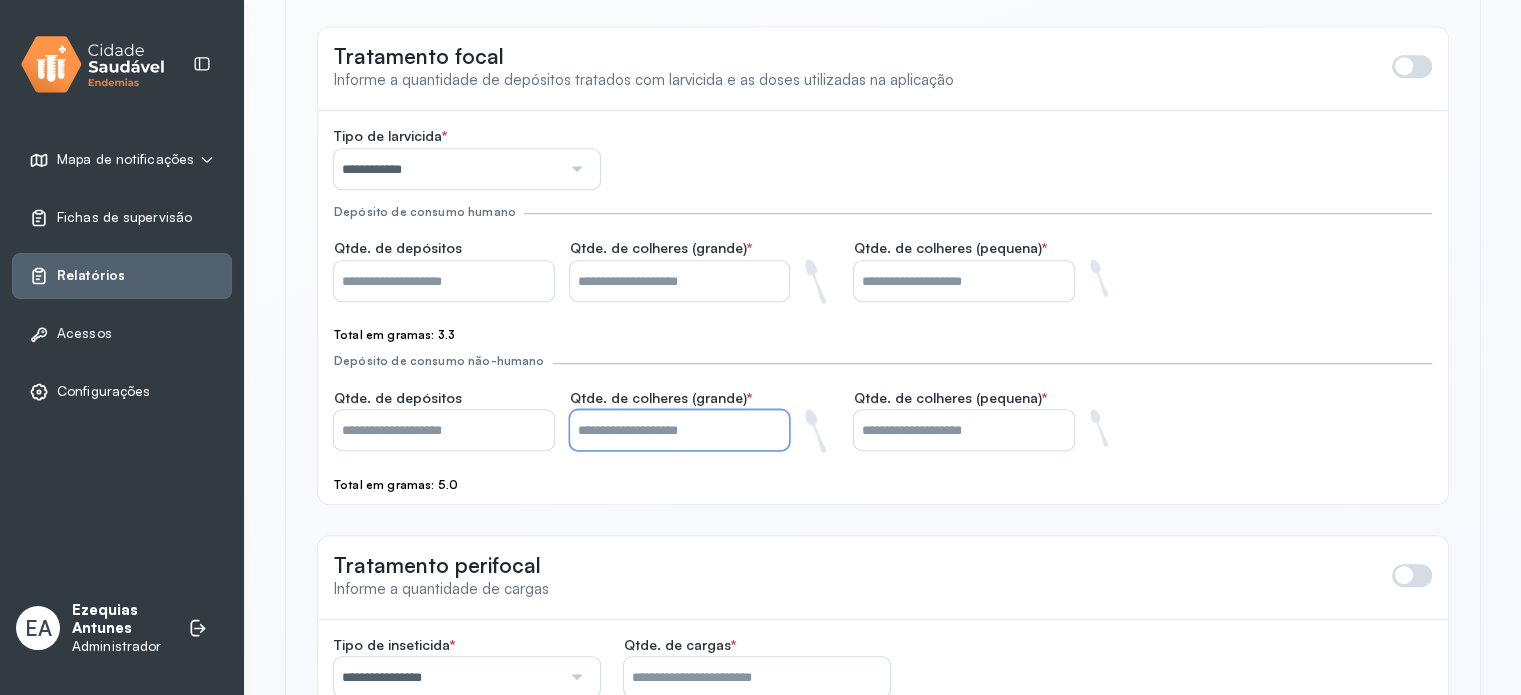 click at bounding box center (964, 430) 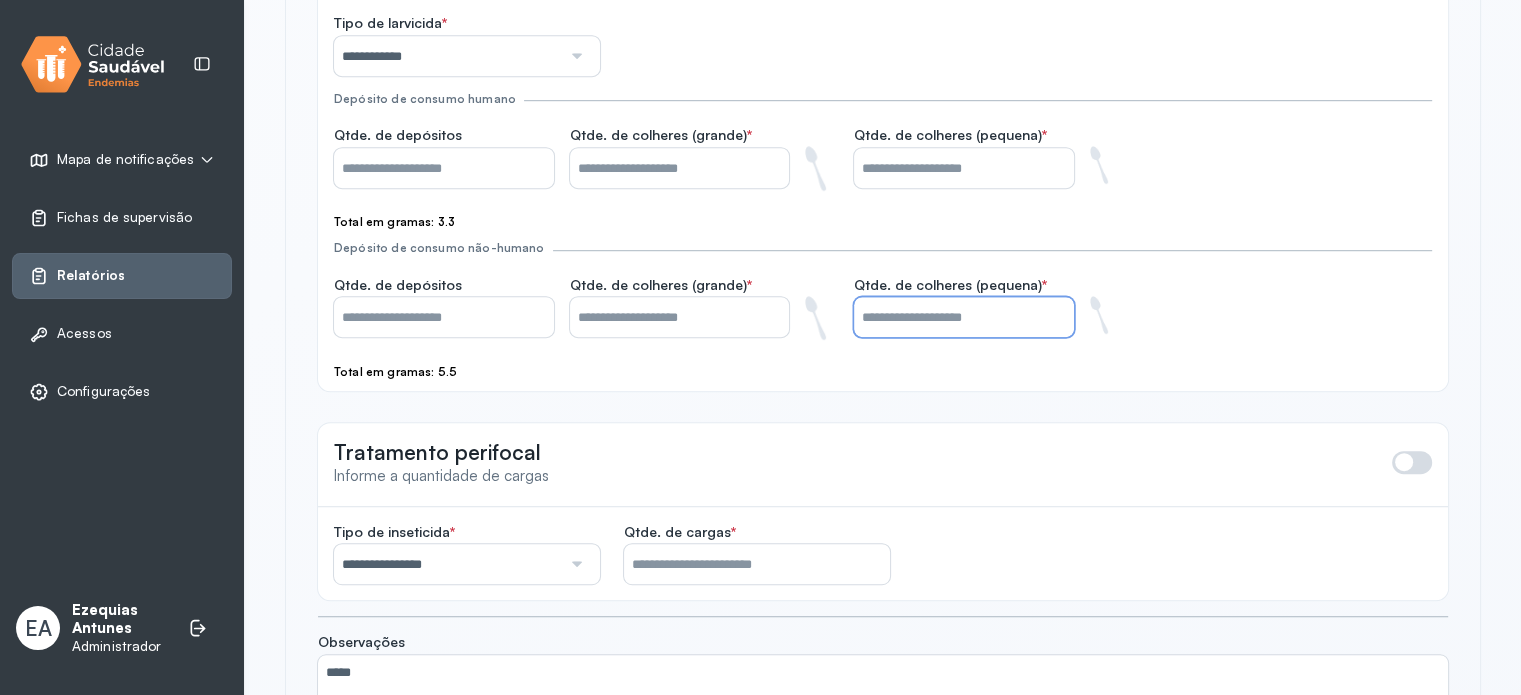 scroll, scrollTop: 1339, scrollLeft: 0, axis: vertical 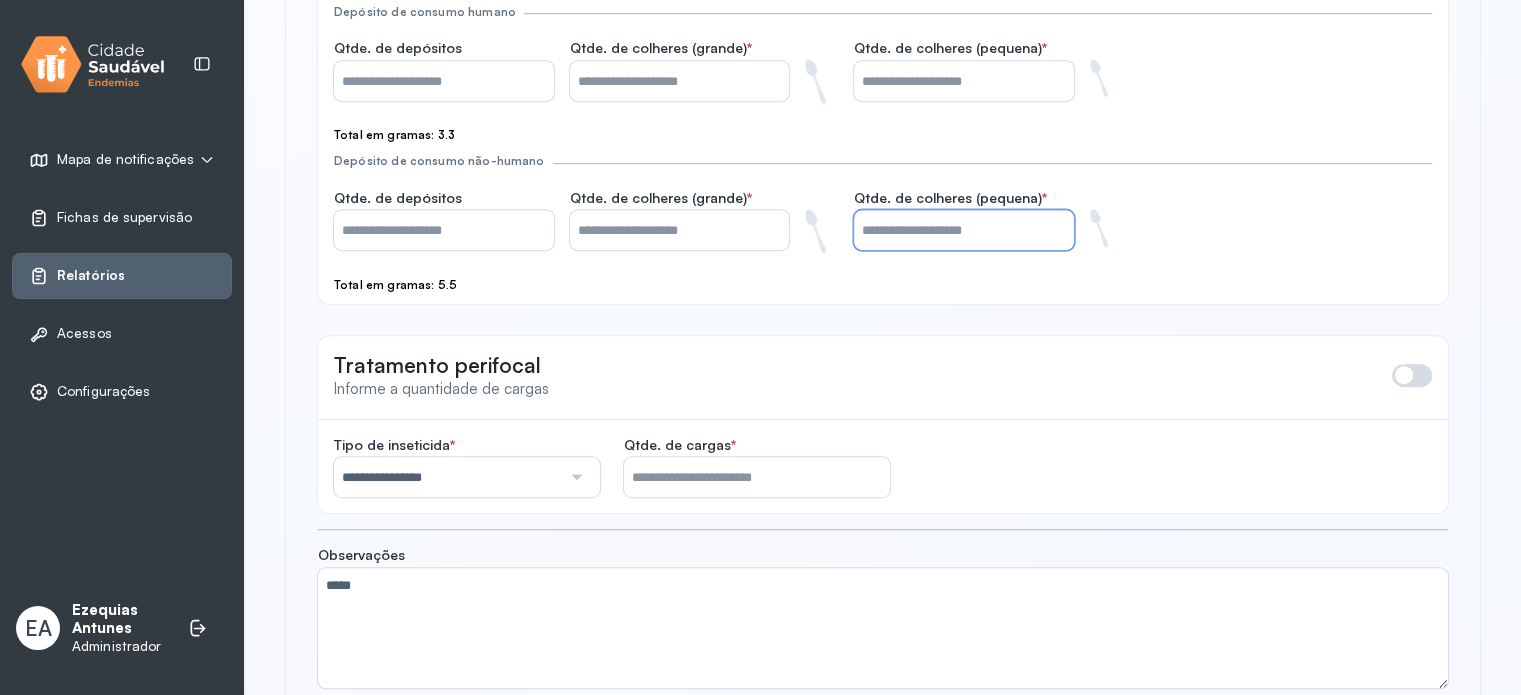 type on "*" 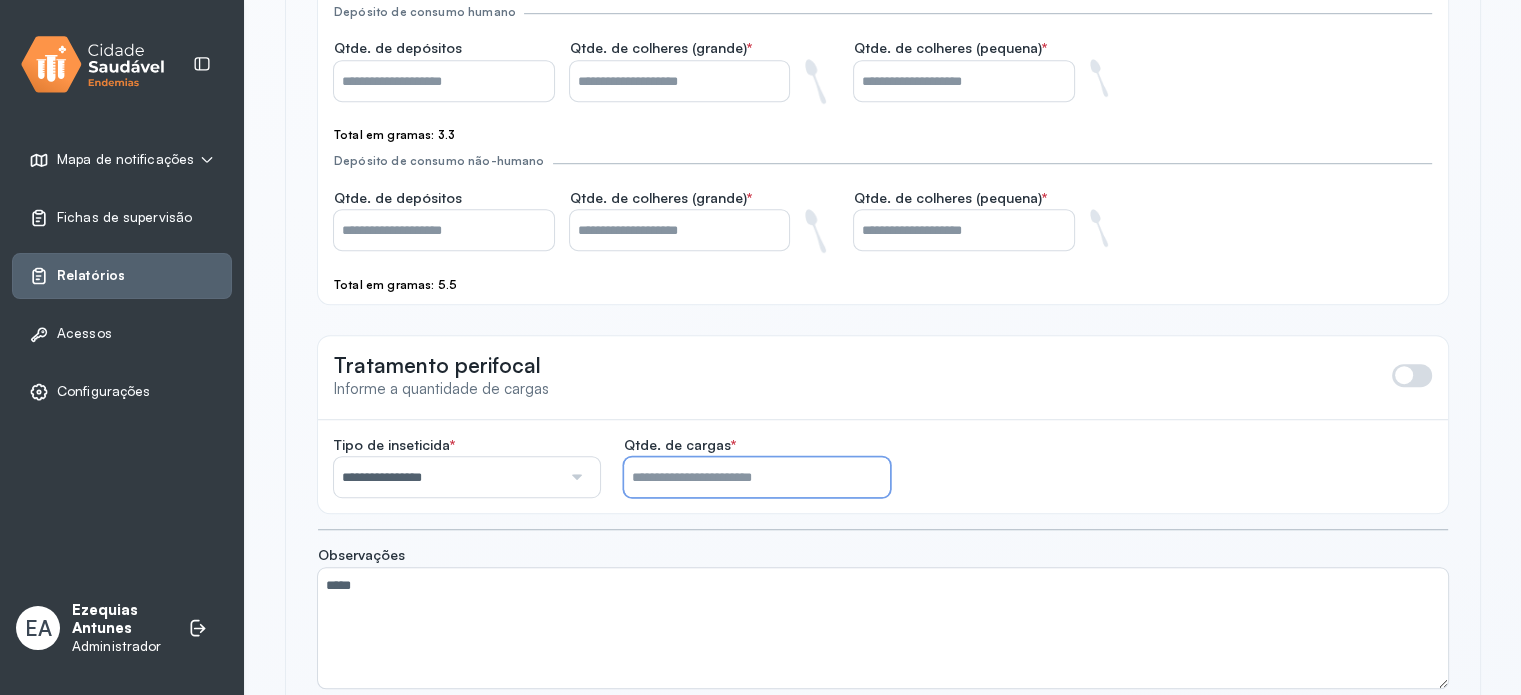 drag, startPoint x: 649, startPoint y: 476, endPoint x: 589, endPoint y: 476, distance: 60 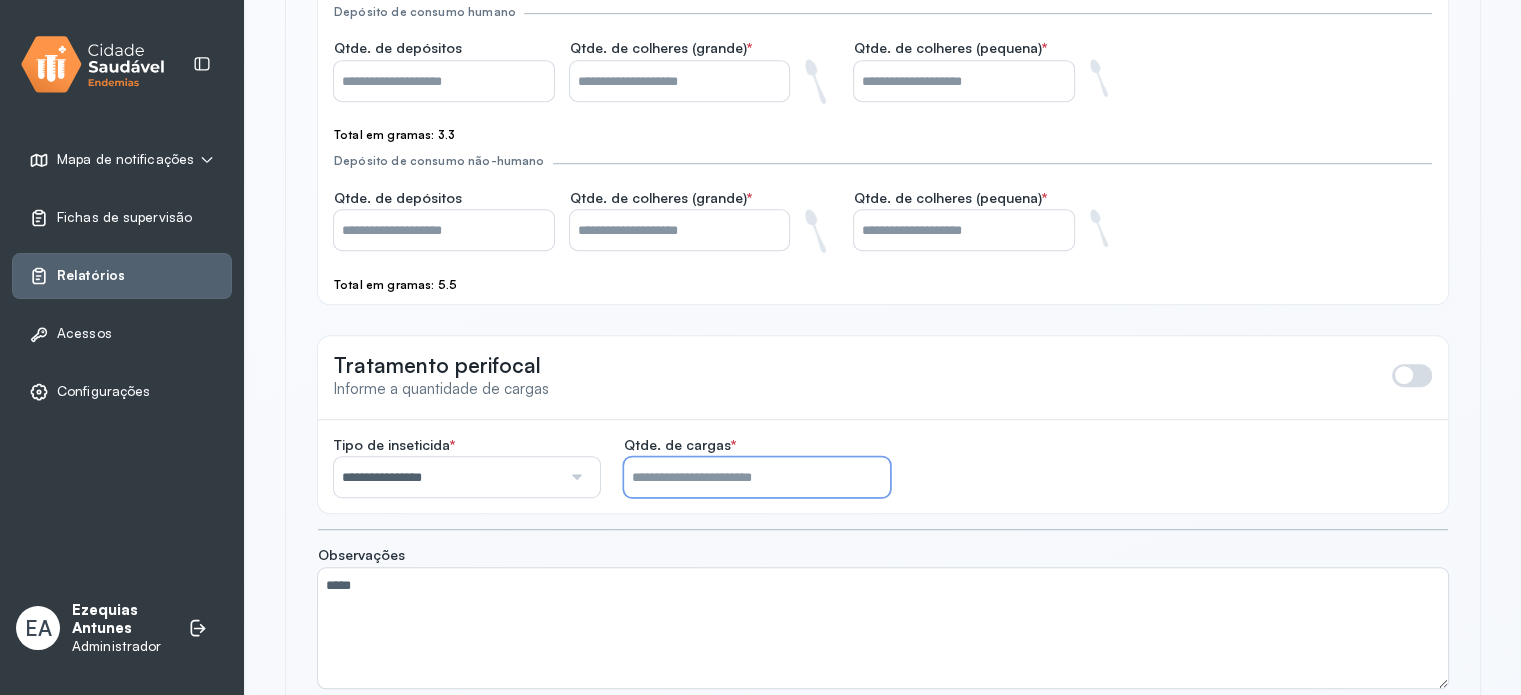 click on "**********" 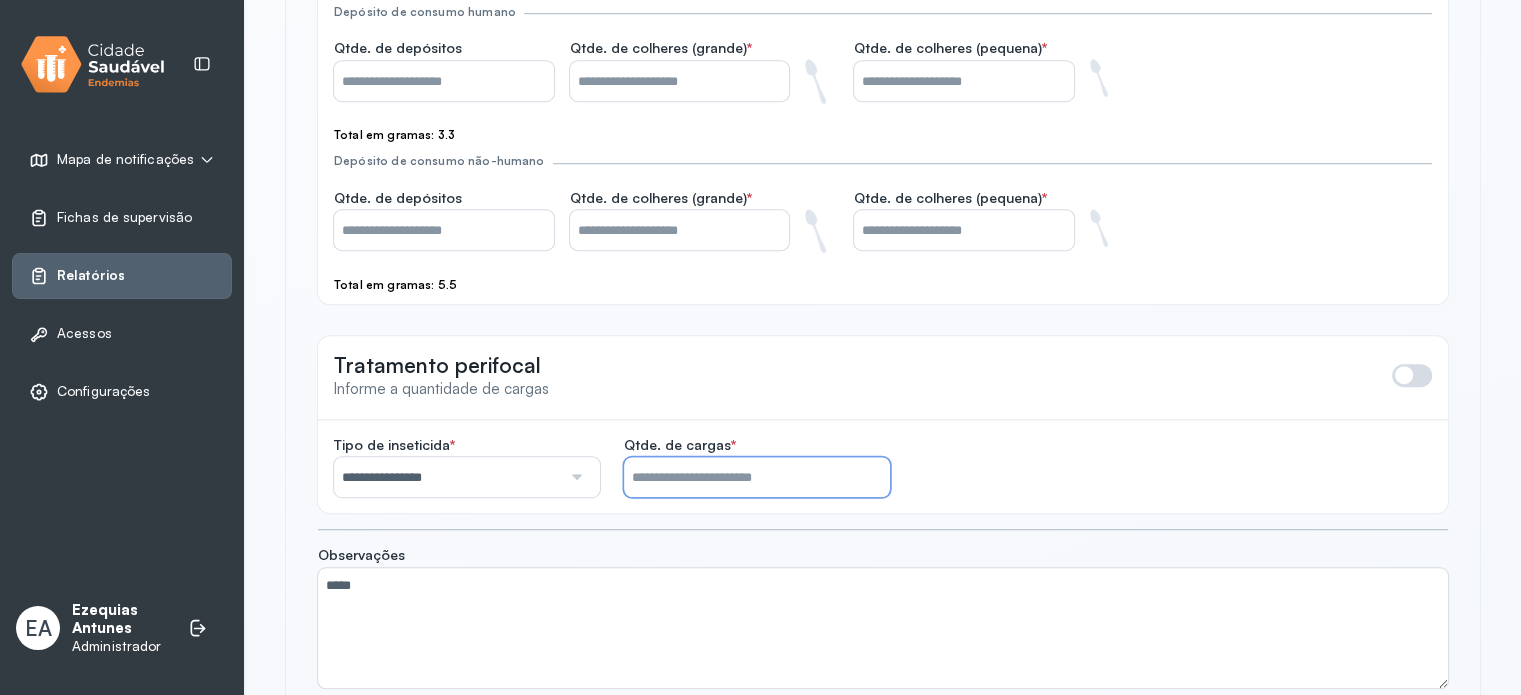 type on "*" 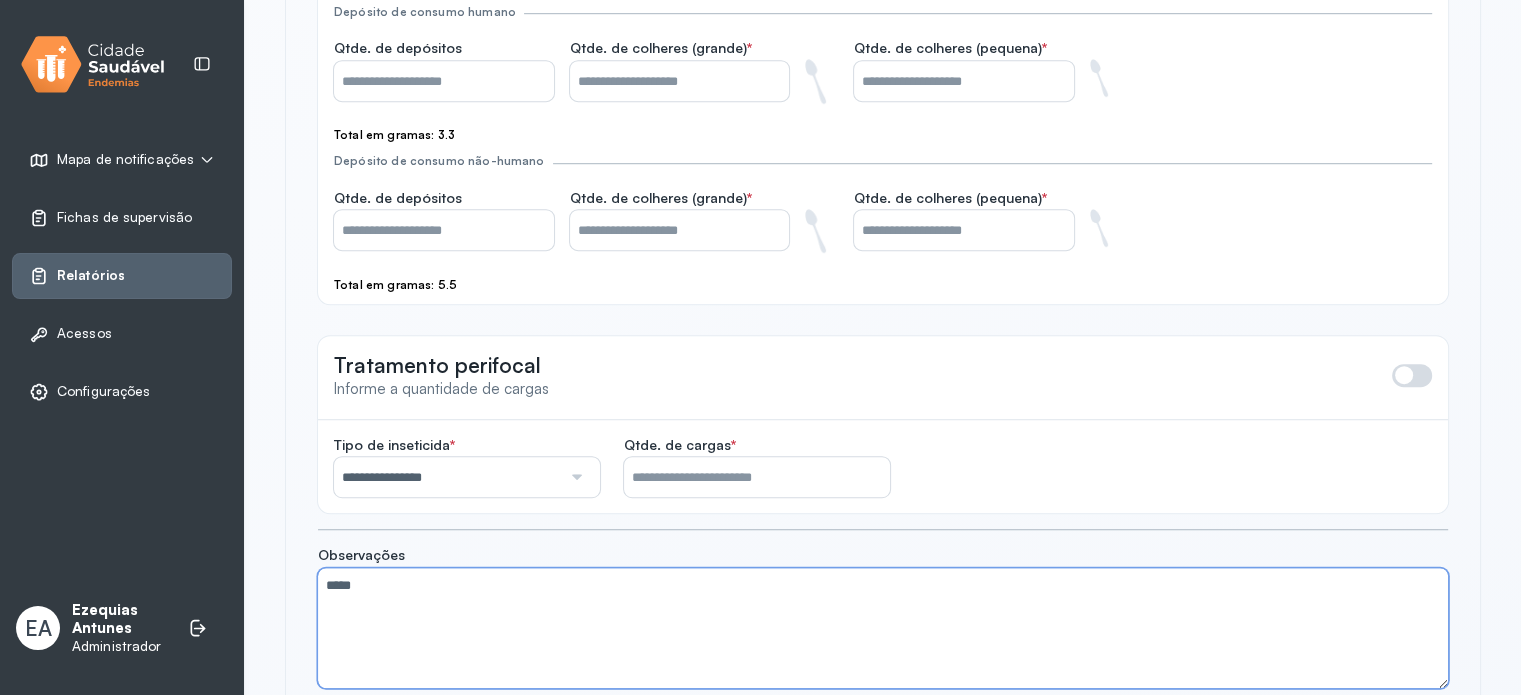 drag, startPoint x: 658, startPoint y: 588, endPoint x: 467, endPoint y: 554, distance: 194.00258 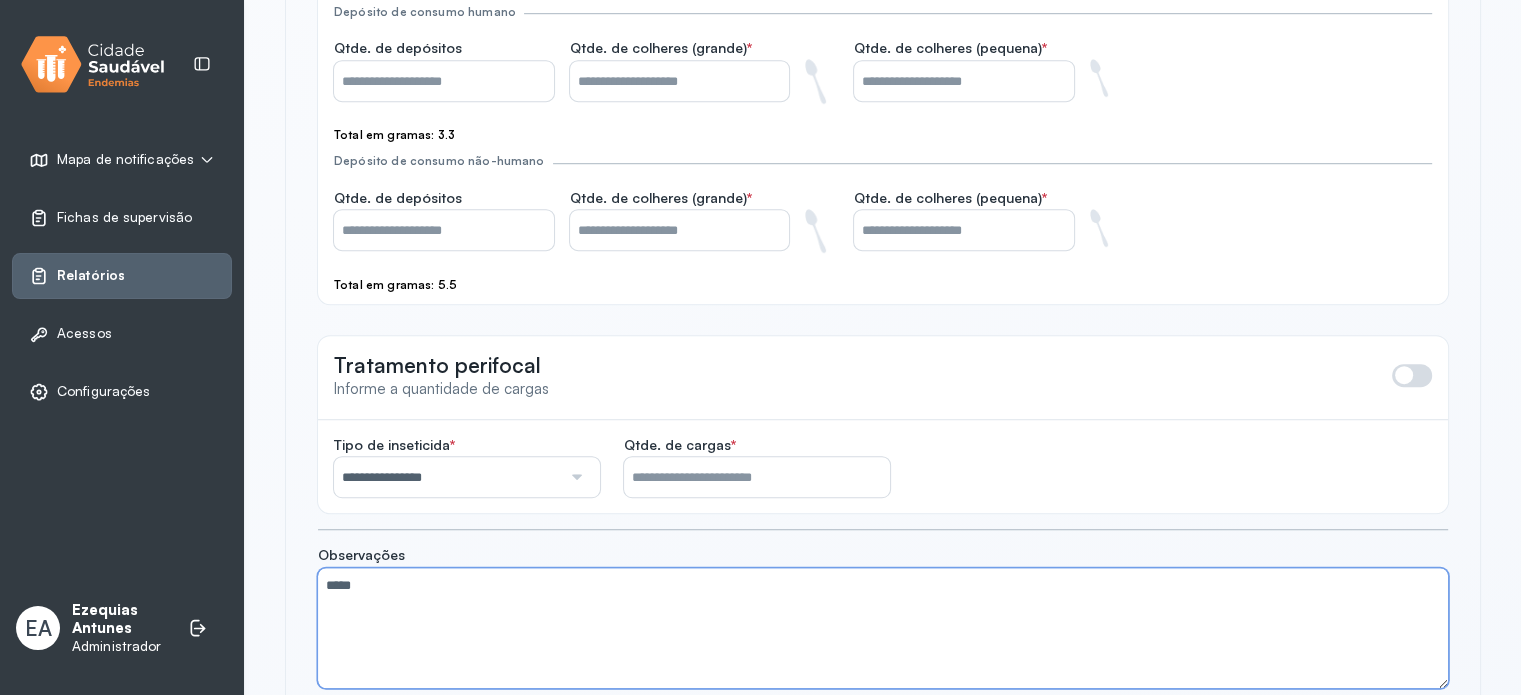 click on "*****" at bounding box center (883, 628) 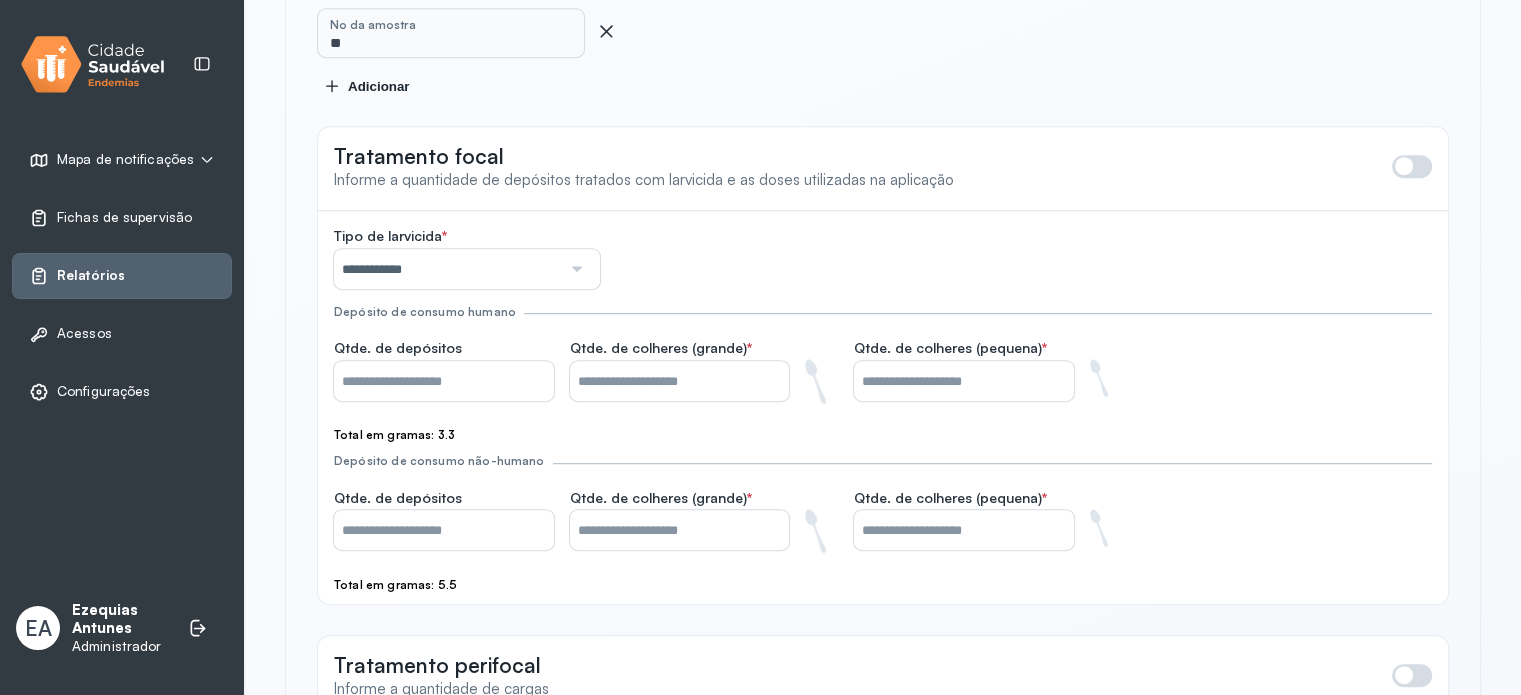 type on "*****" 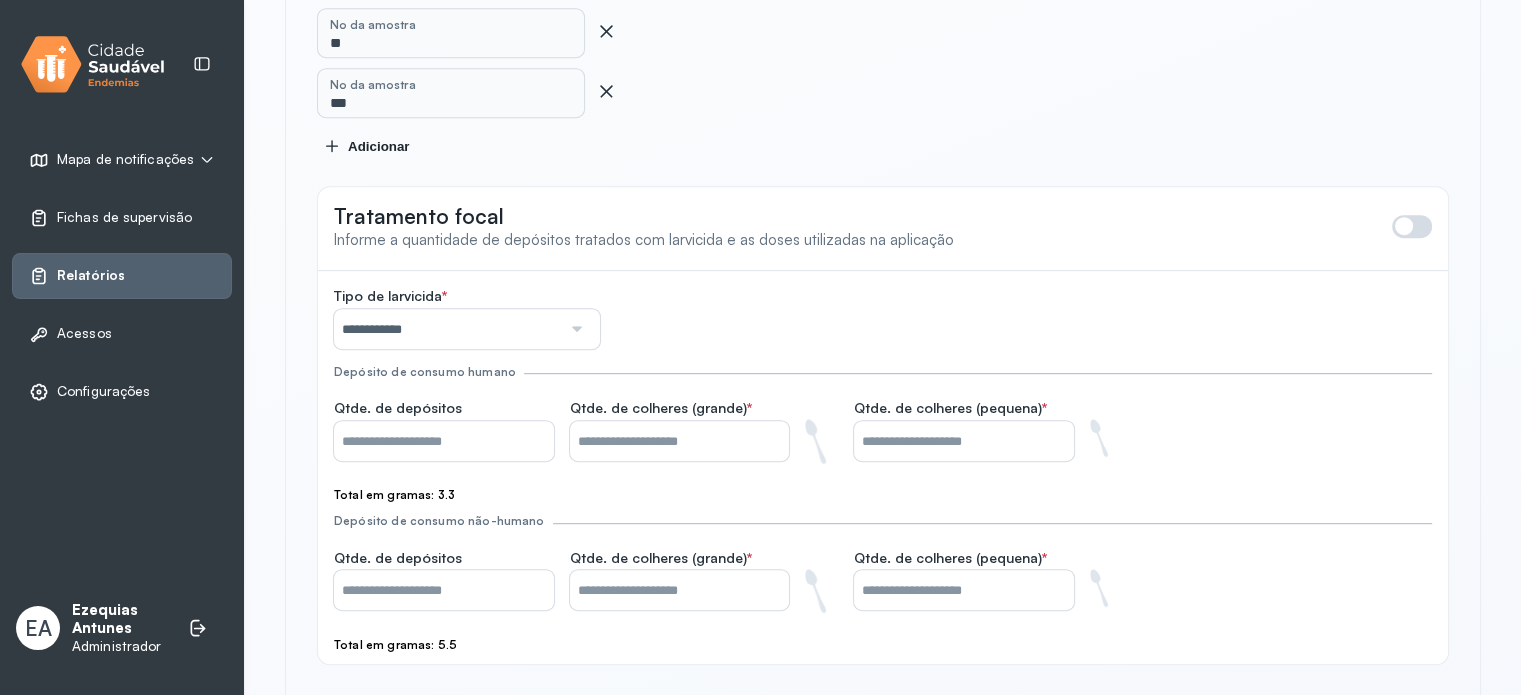 scroll, scrollTop: 1040, scrollLeft: 0, axis: vertical 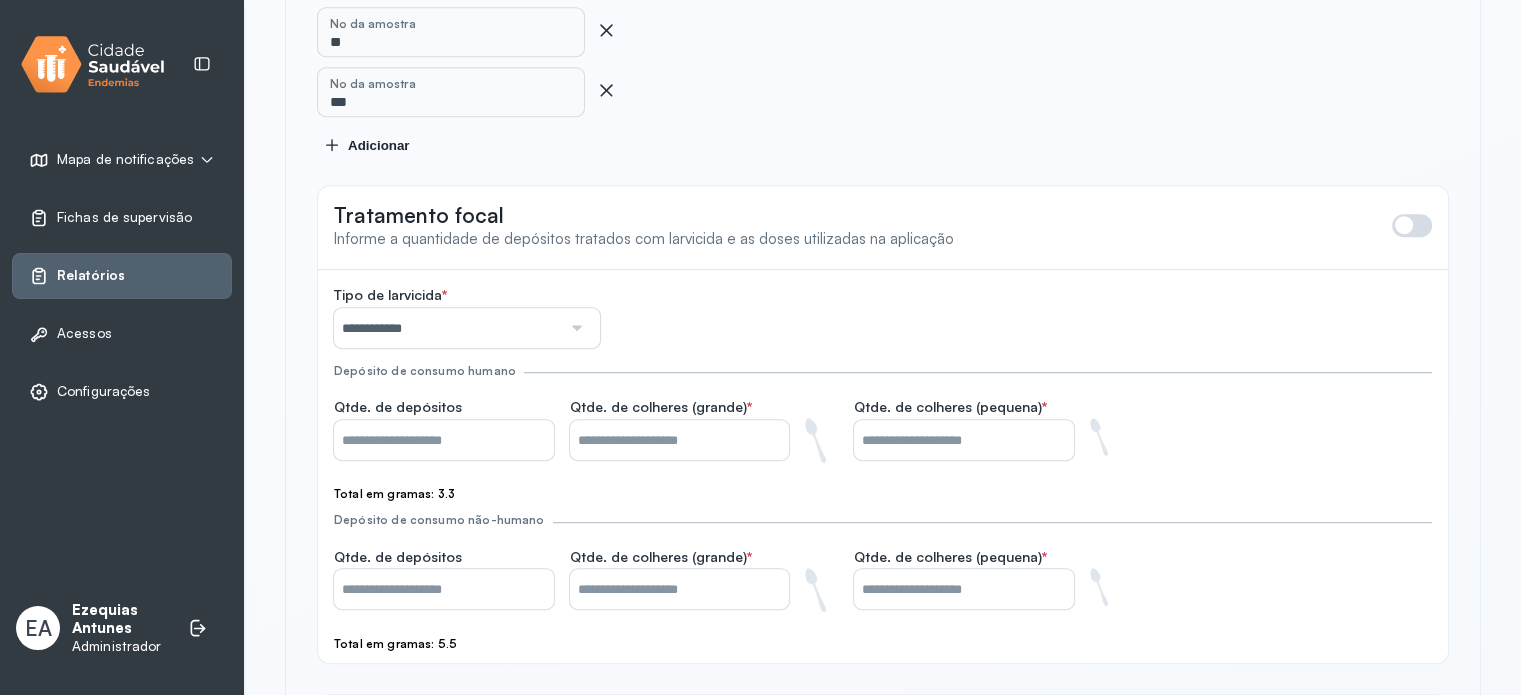 click on "Adicionar" 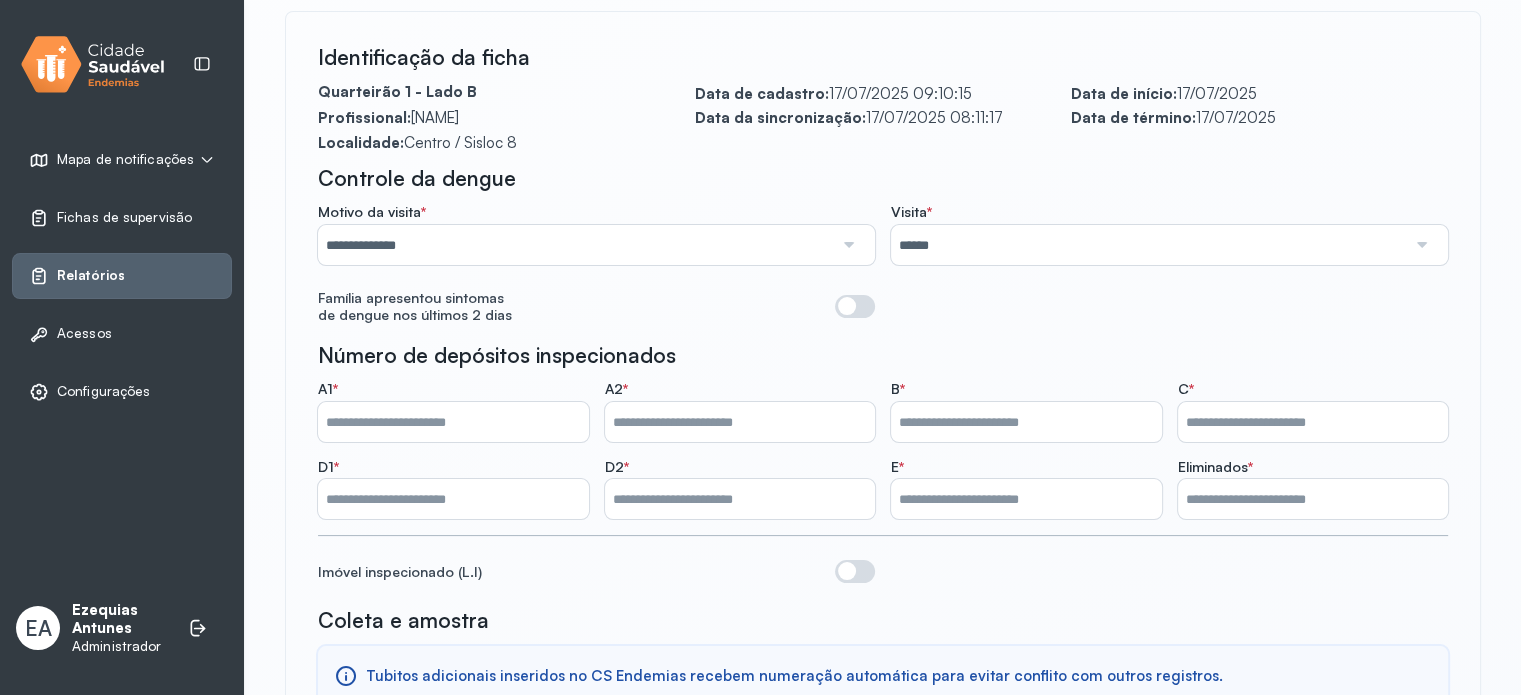 scroll, scrollTop: 140, scrollLeft: 0, axis: vertical 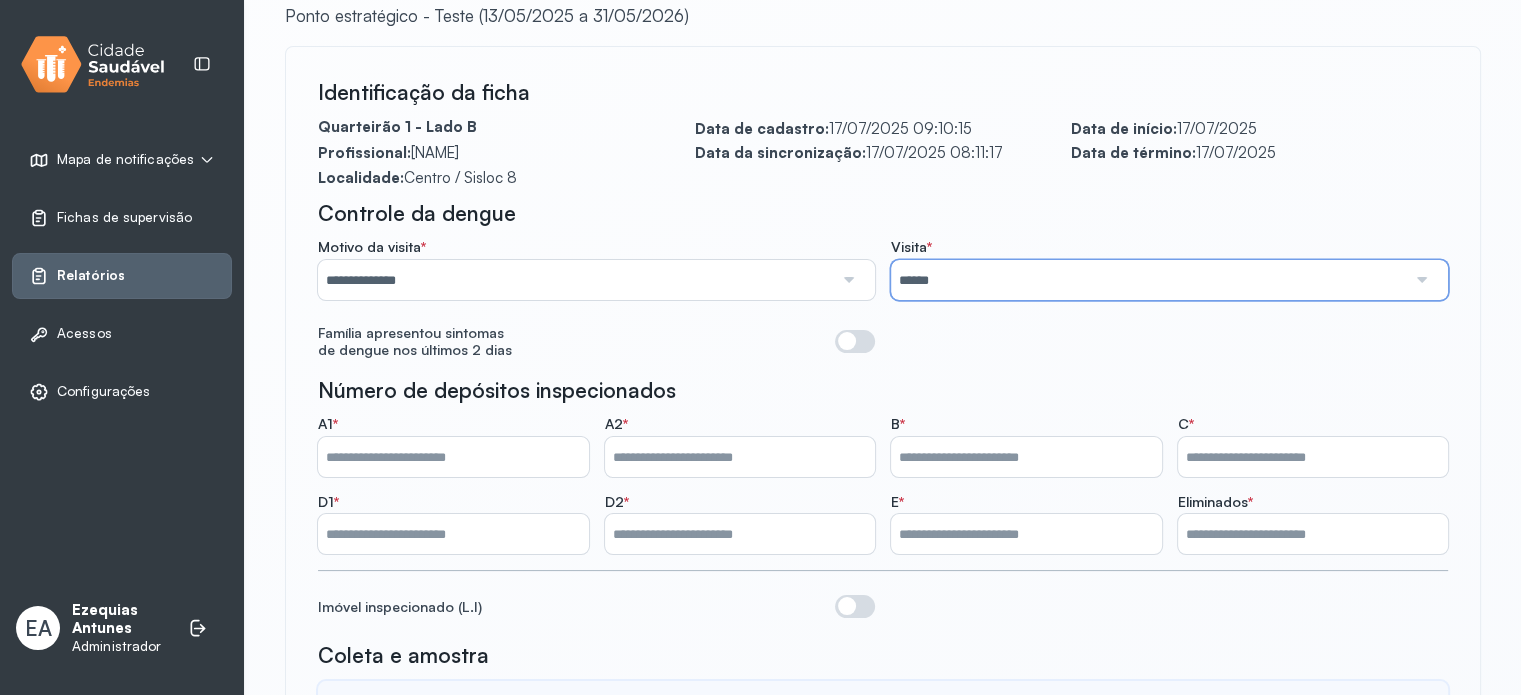 click on "******" at bounding box center [1148, 280] 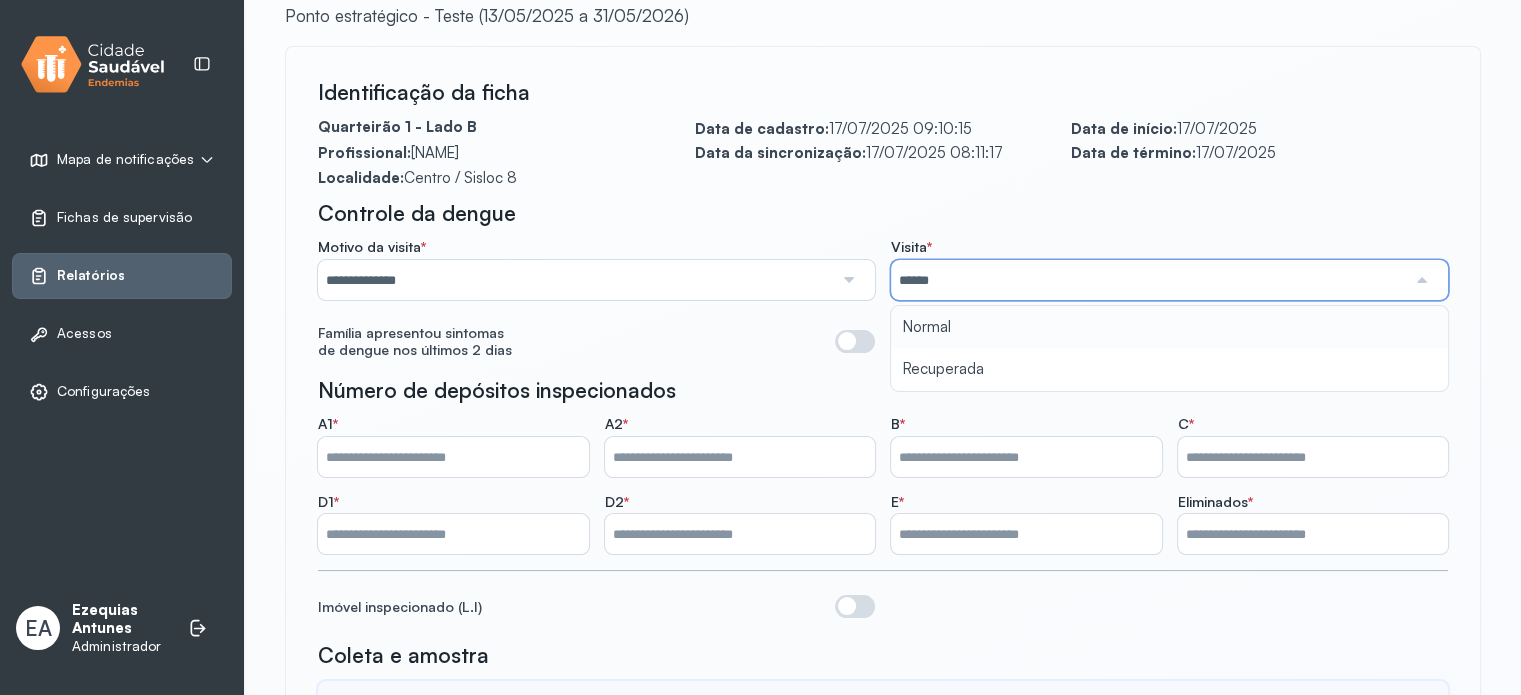 click on "******" at bounding box center (1148, 280) 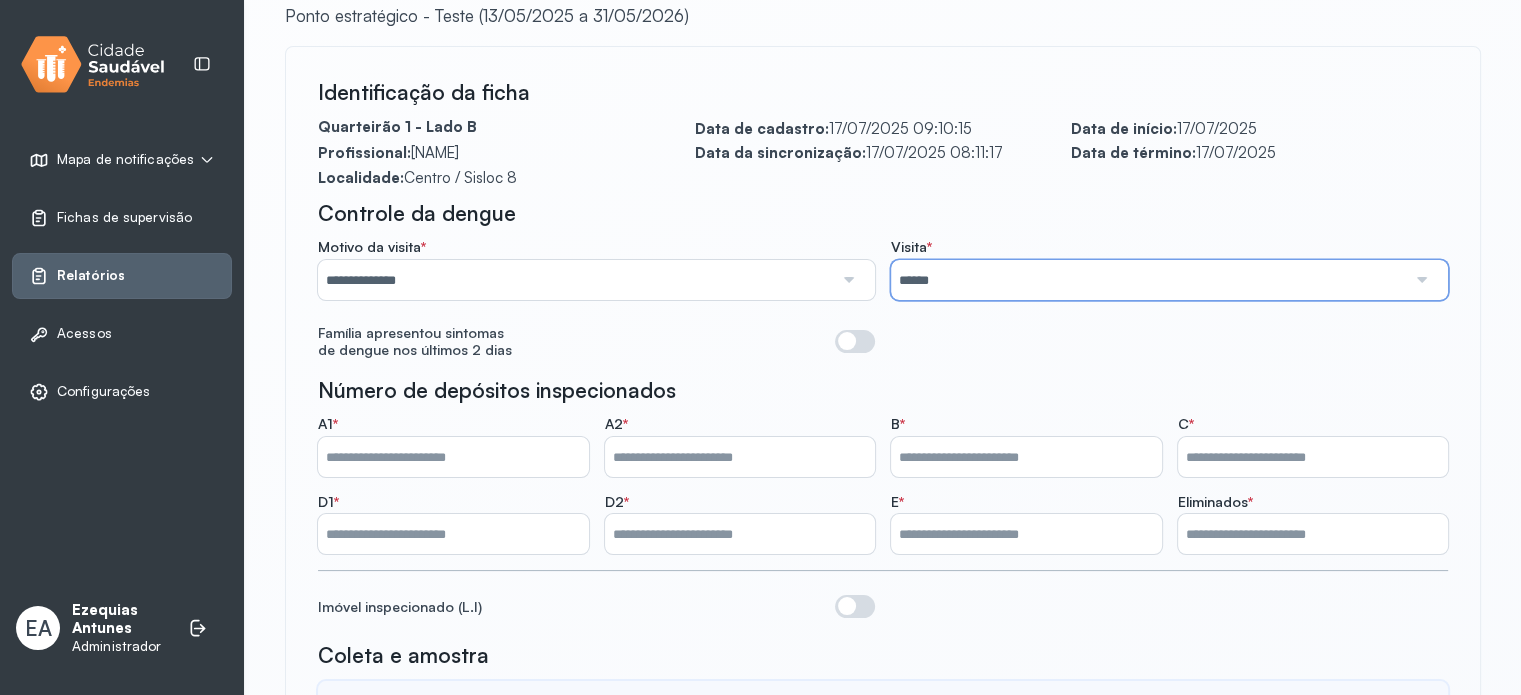 click at bounding box center (848, 280) 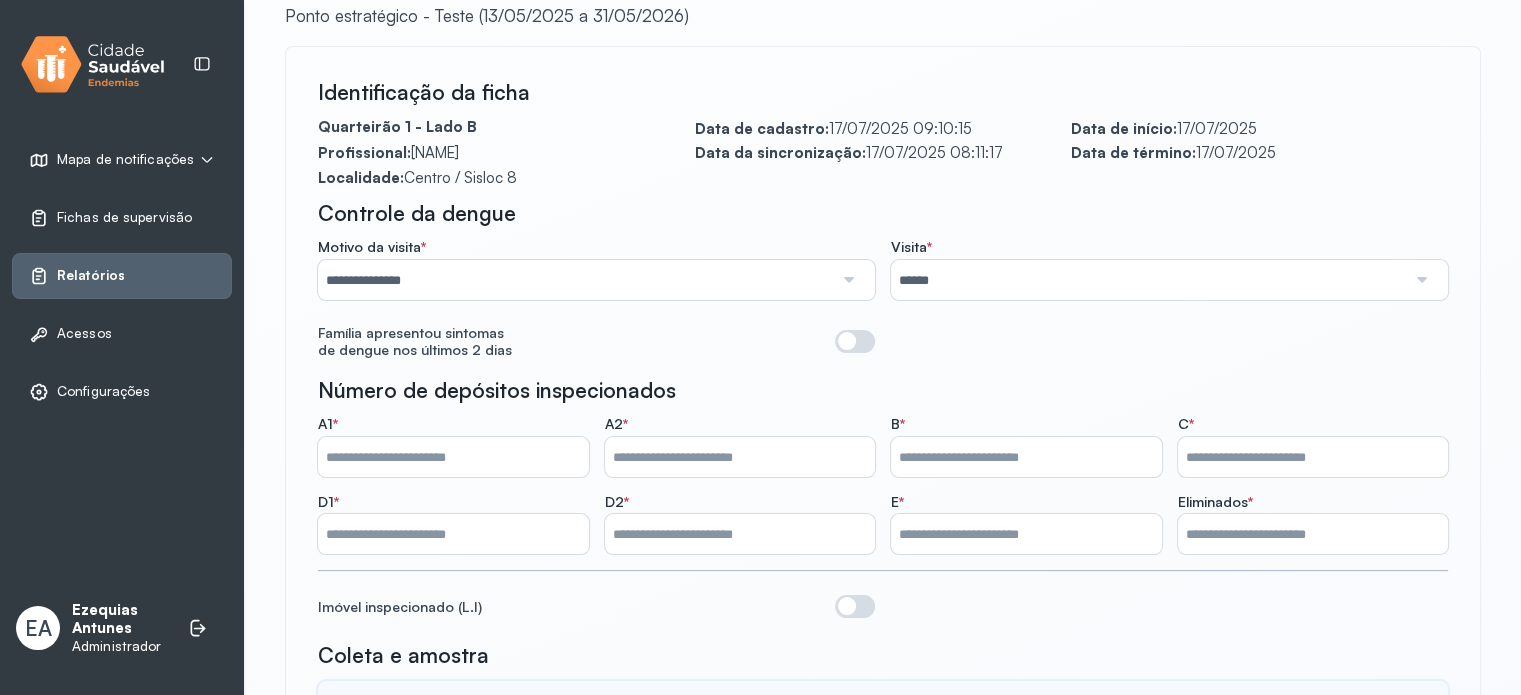 click on "**********" 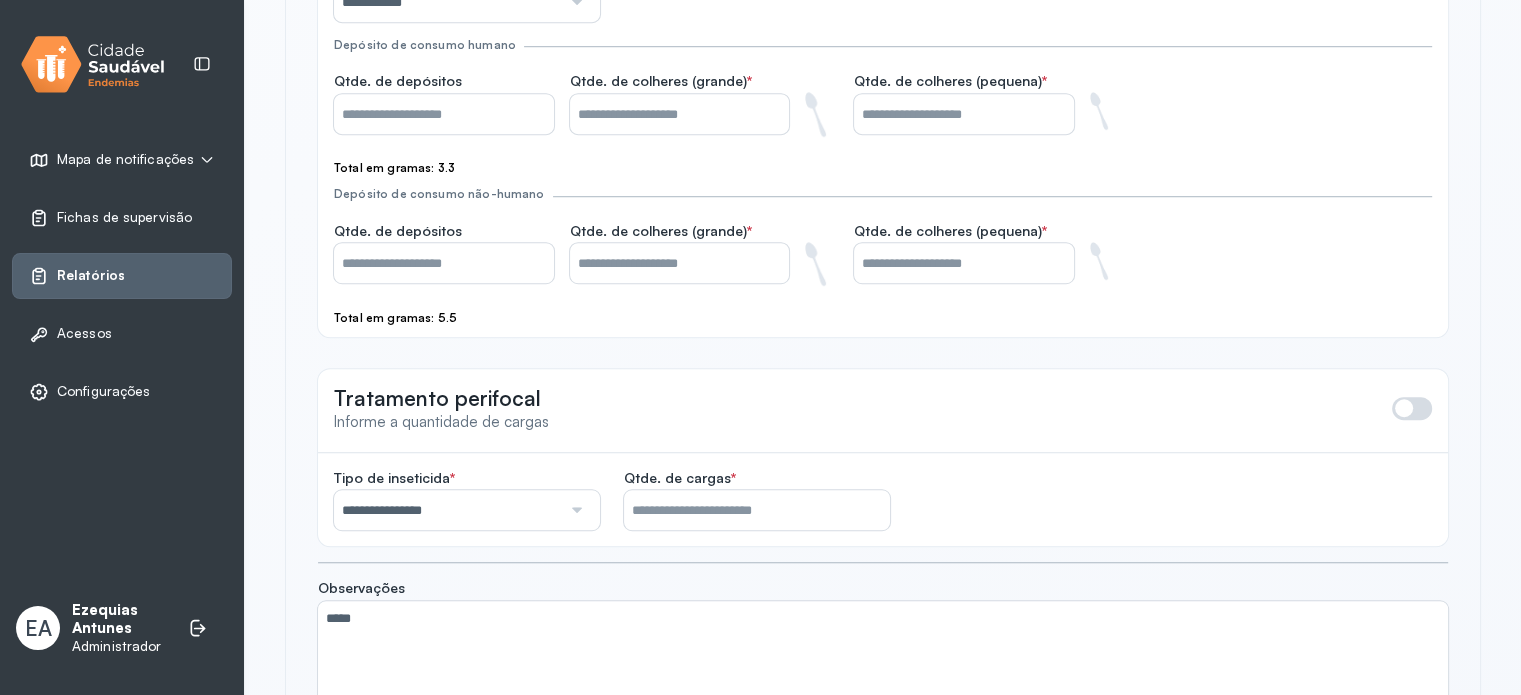 scroll, scrollTop: 1570, scrollLeft: 0, axis: vertical 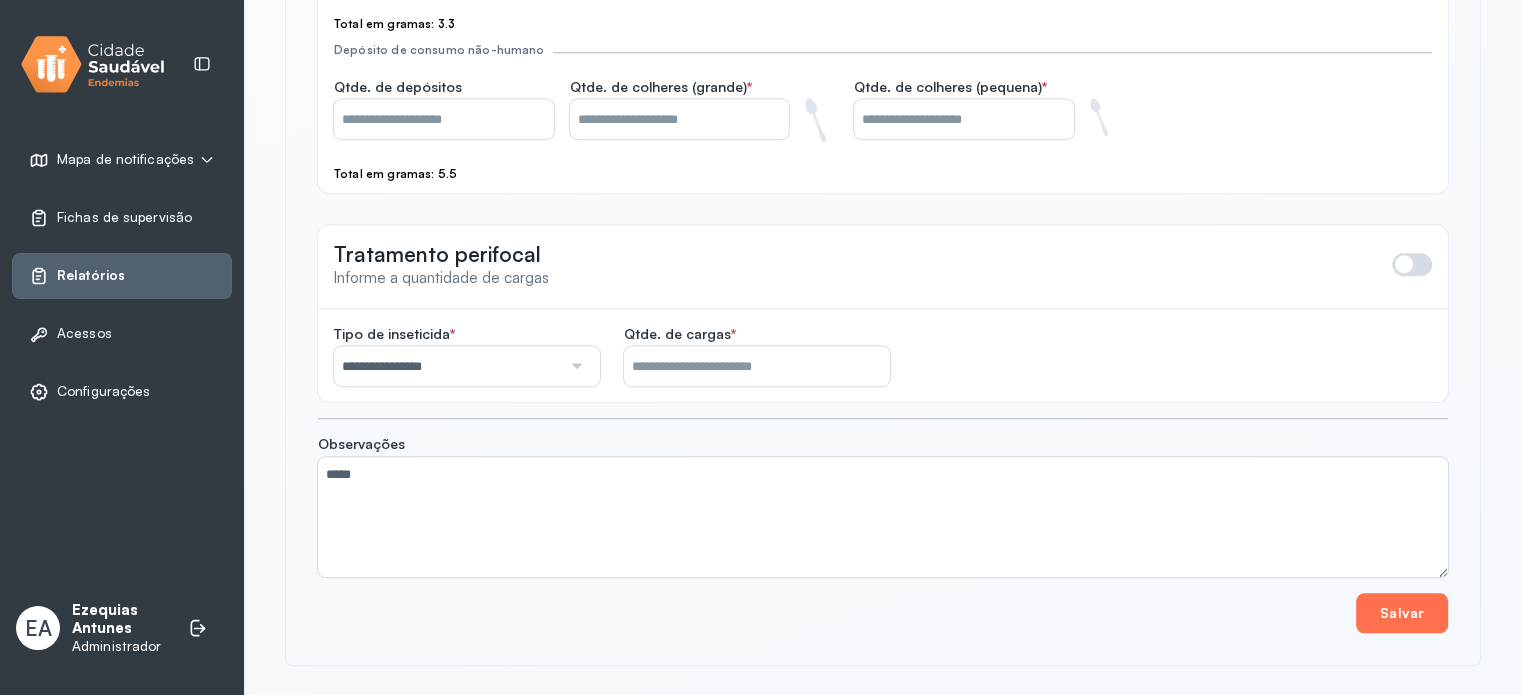 click on "Salvar" at bounding box center (1402, 613) 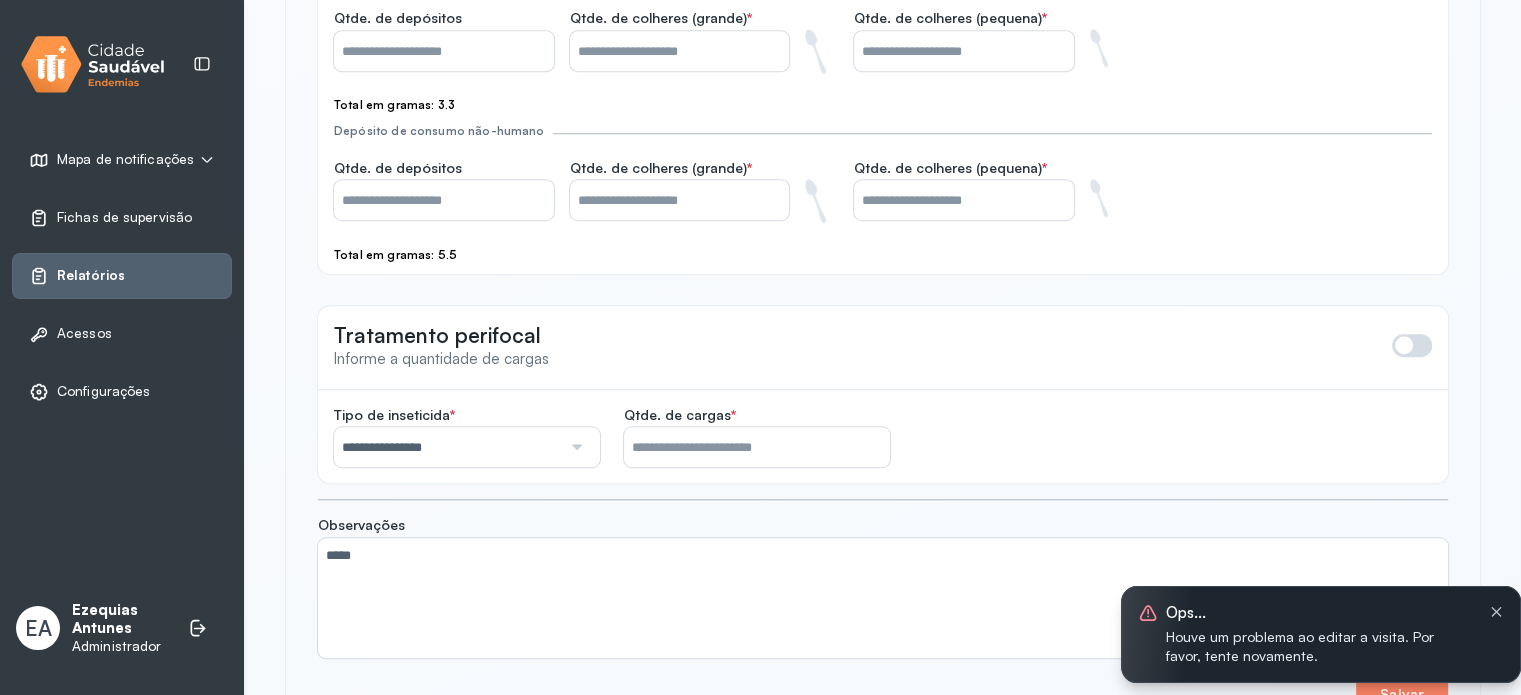 scroll, scrollTop: 1570, scrollLeft: 0, axis: vertical 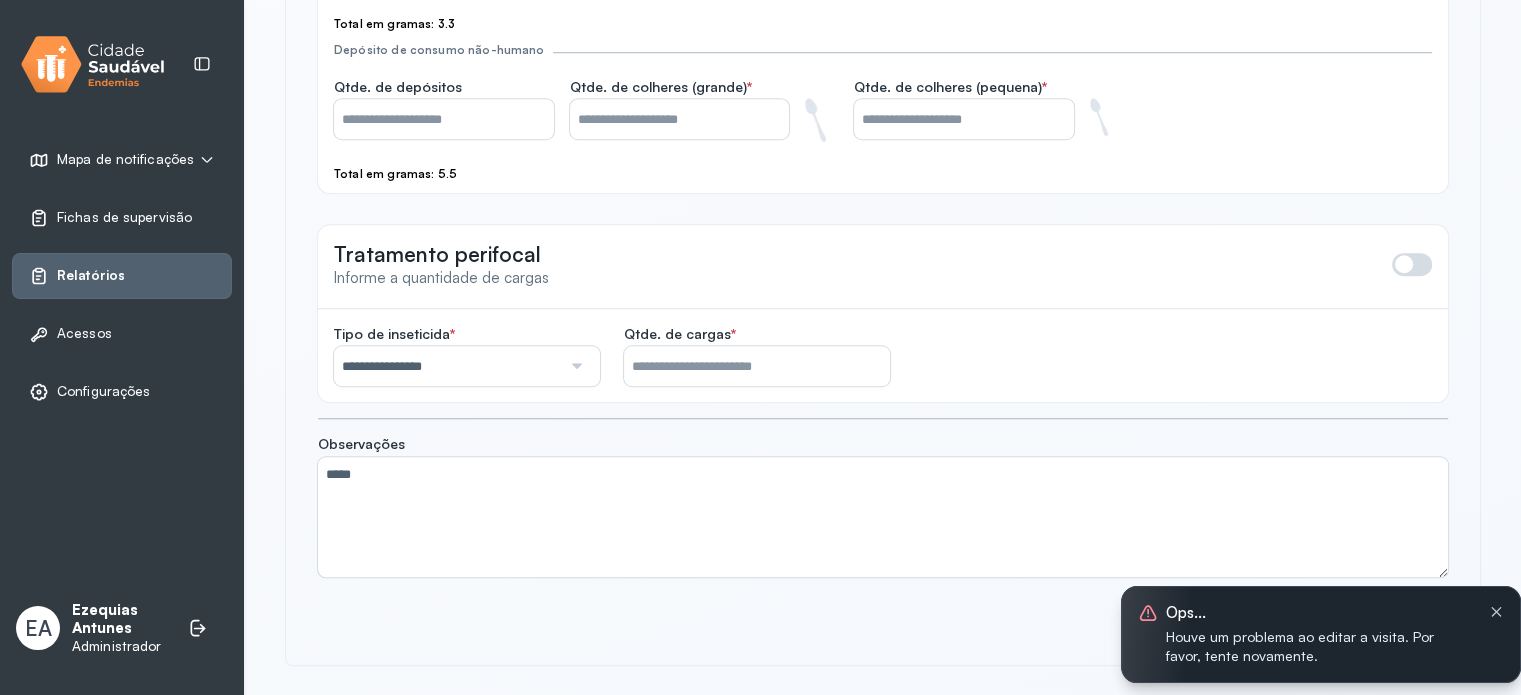 type 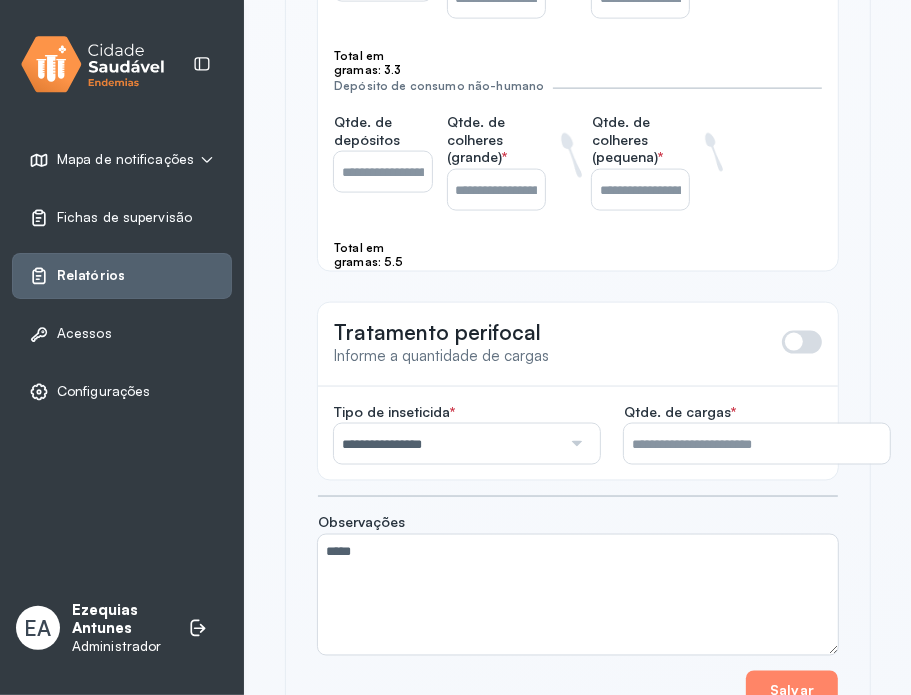 scroll, scrollTop: 1744, scrollLeft: 0, axis: vertical 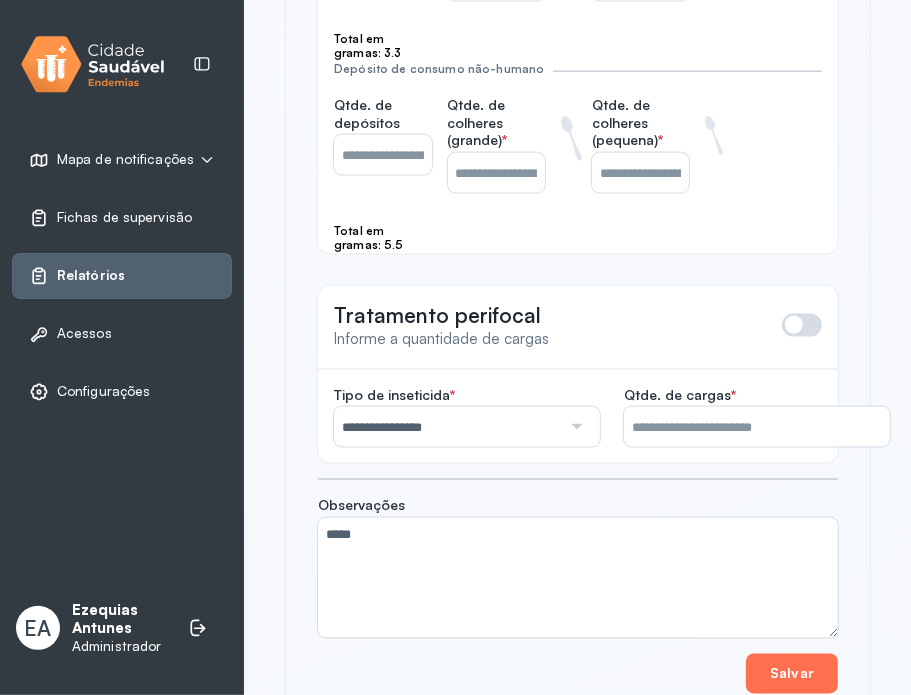 click on "Salvar" at bounding box center [792, 674] 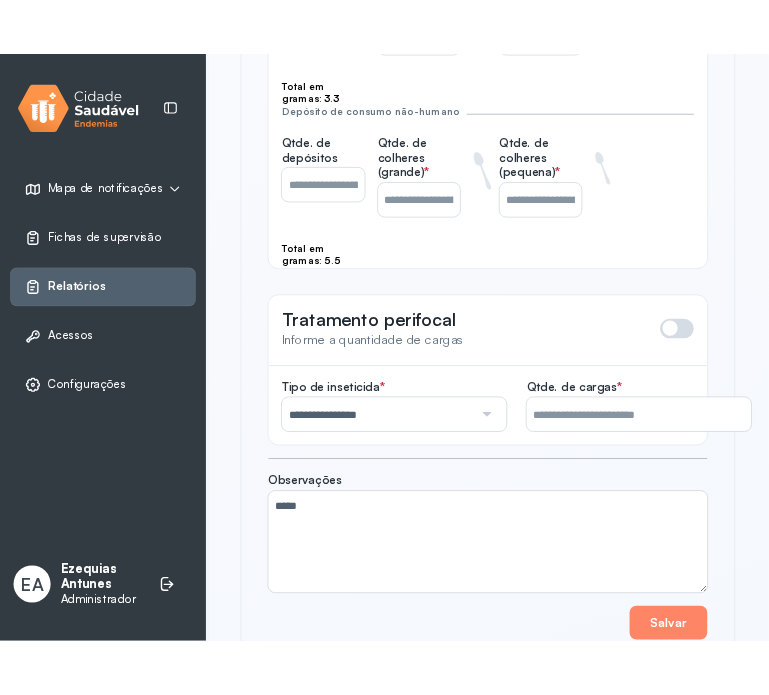 scroll, scrollTop: 1923, scrollLeft: 0, axis: vertical 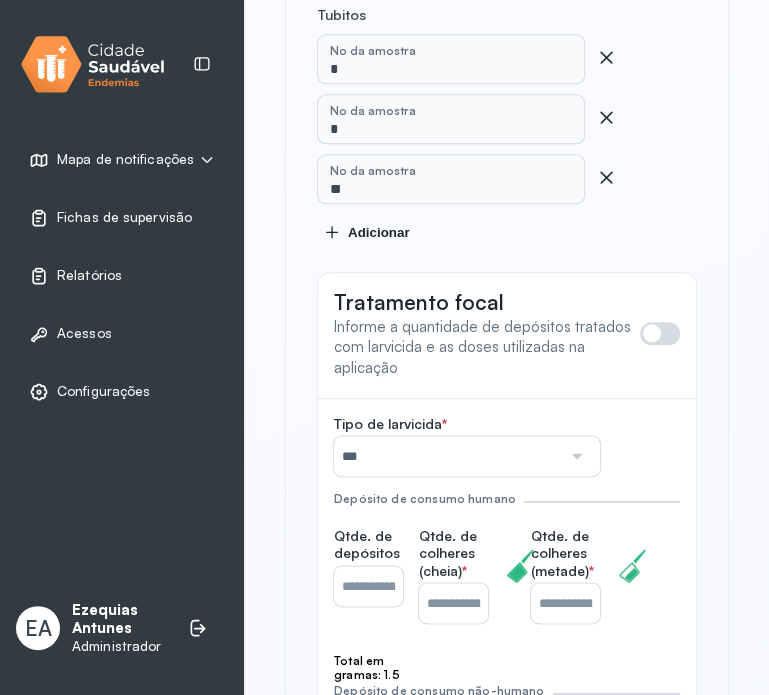 click on "Adicionar" 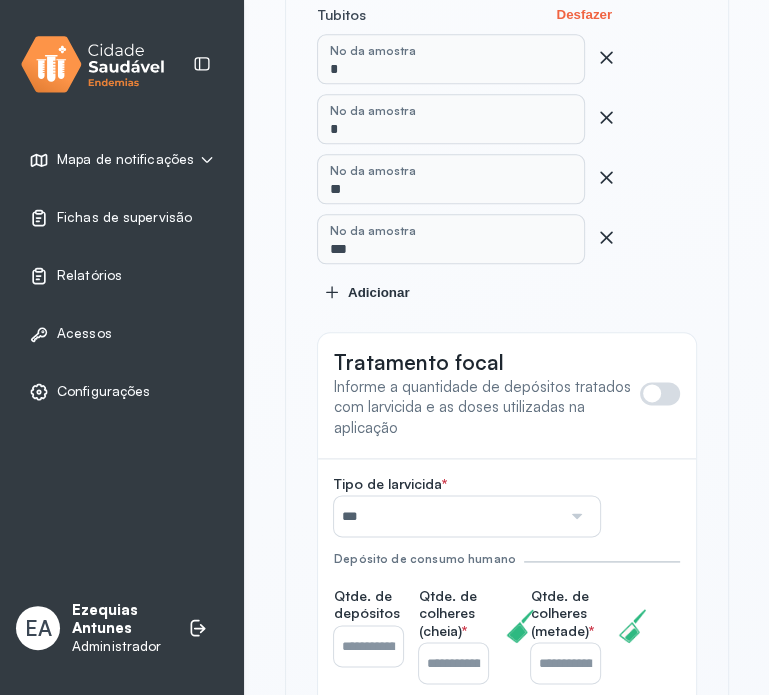click on "No da amostra * No da amostra * No da amostra ** No da amostra *** Adicionar" at bounding box center (507, 168) 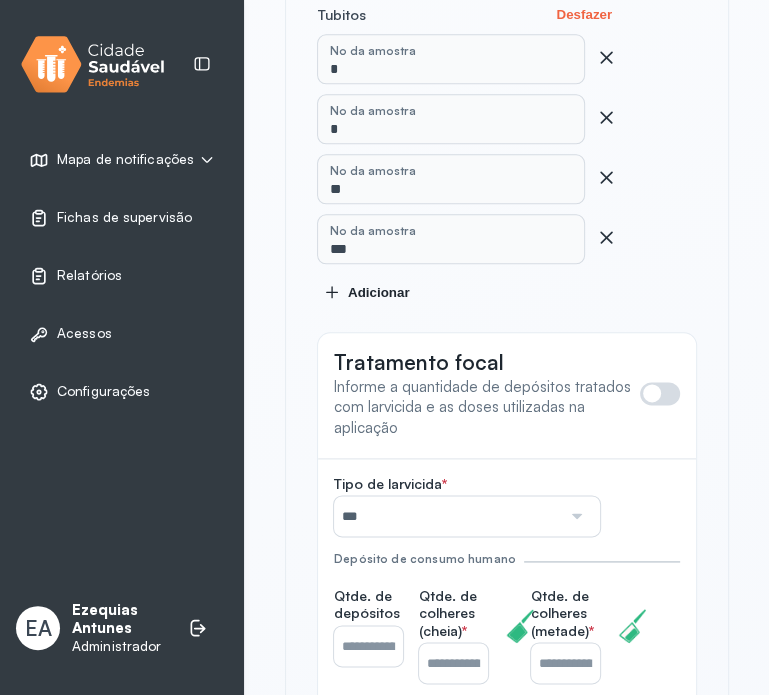click on "Adicionar" 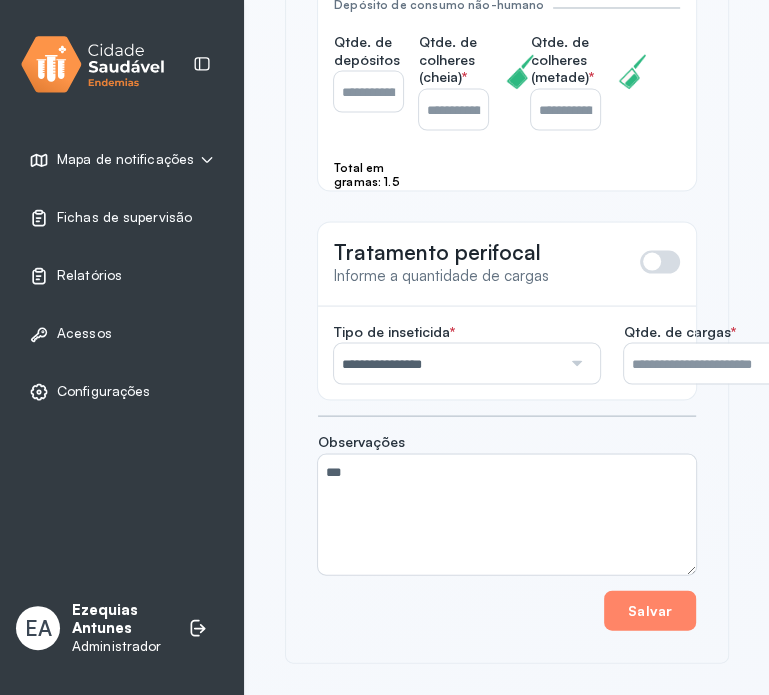 scroll, scrollTop: 1906, scrollLeft: 0, axis: vertical 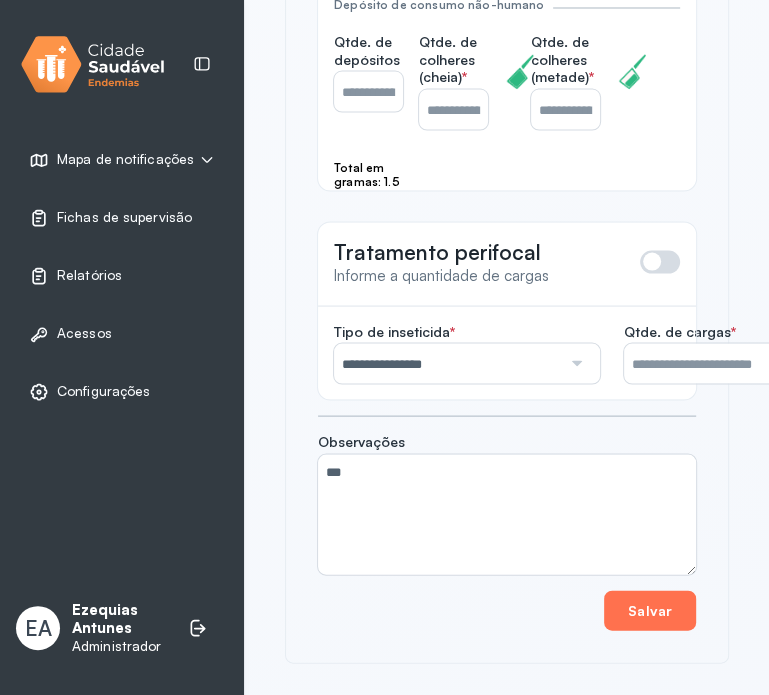 click on "Salvar" at bounding box center (650, 610) 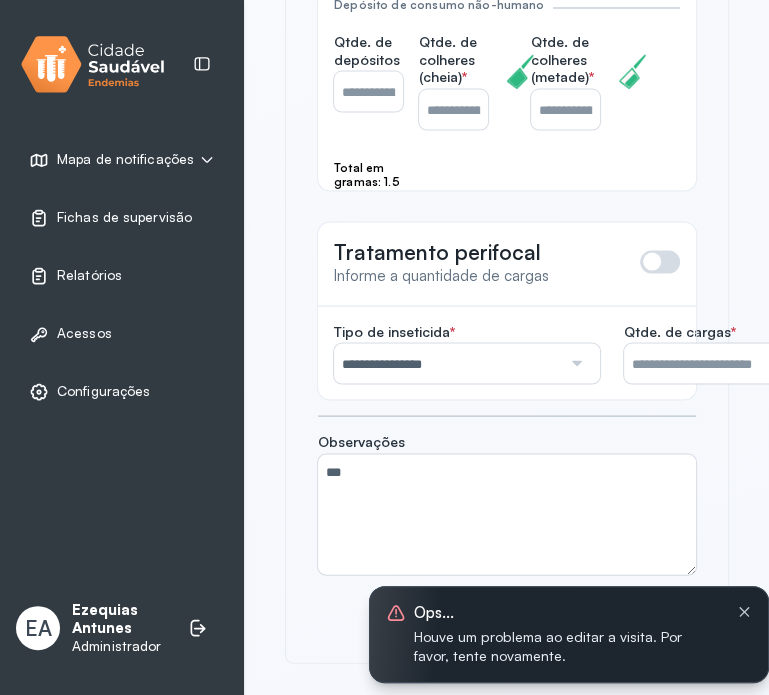 type 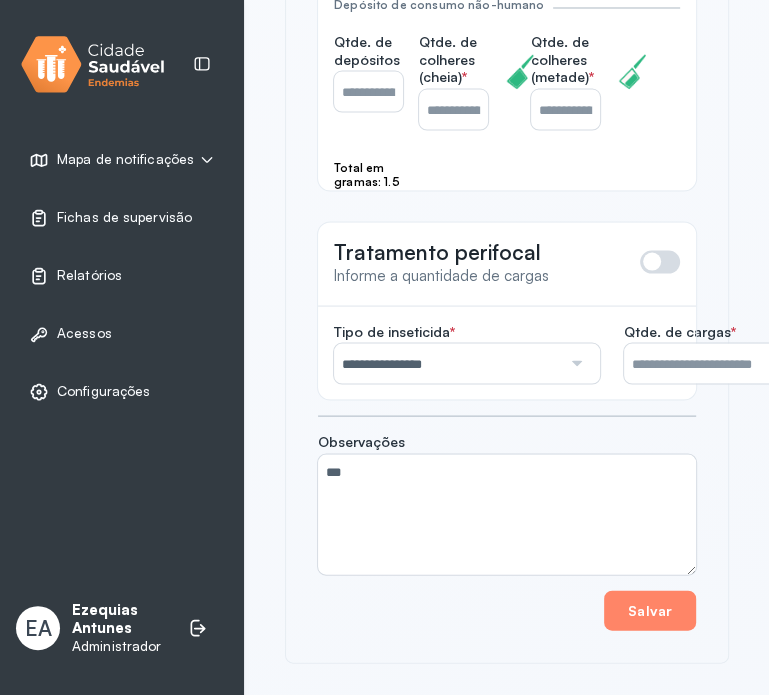 drag, startPoint x: 467, startPoint y: 382, endPoint x: 394, endPoint y: 393, distance: 73.82411 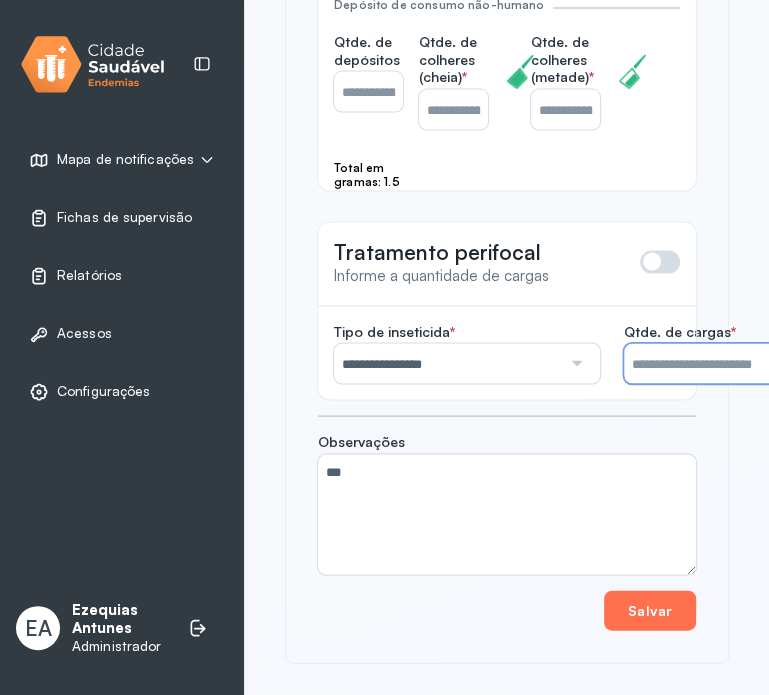 type on "*" 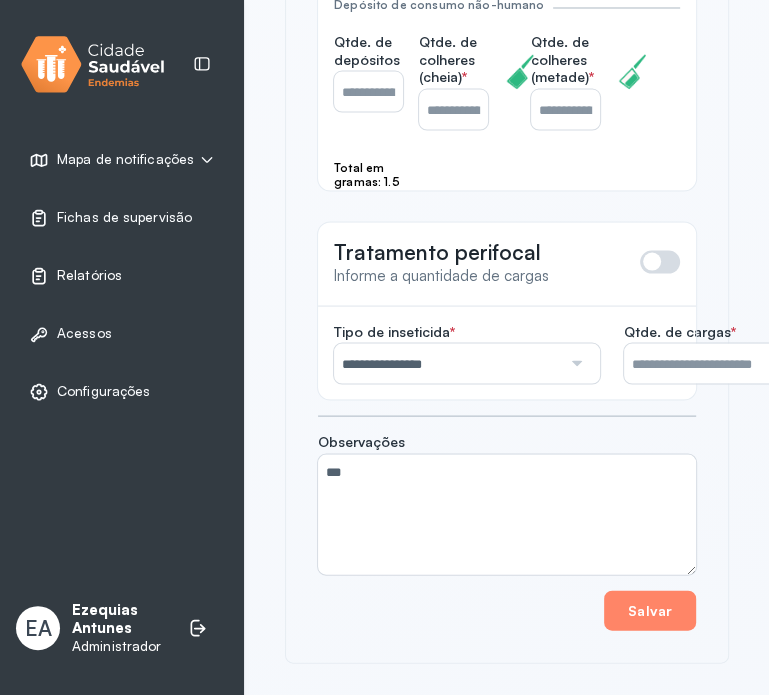 click on "Relatórios" at bounding box center (75, 276) 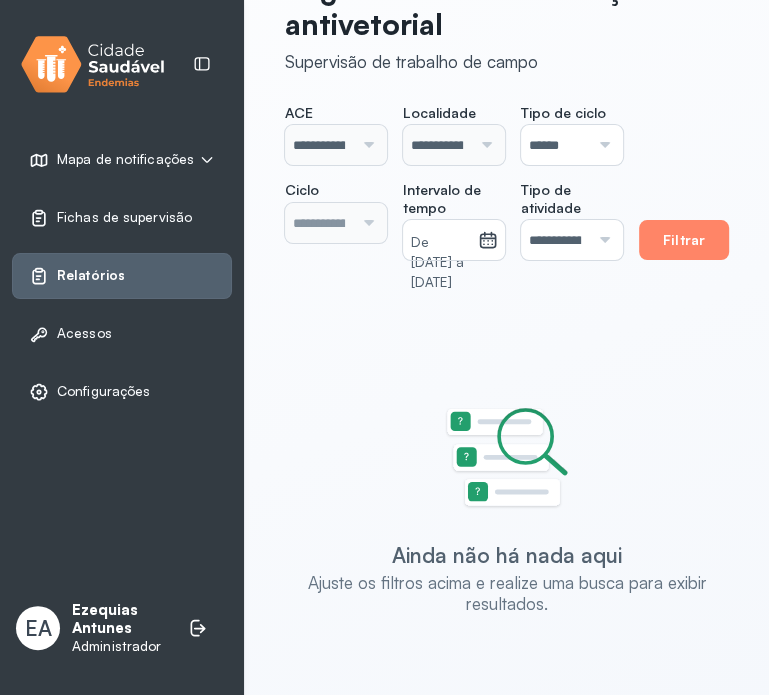 scroll, scrollTop: 0, scrollLeft: 0, axis: both 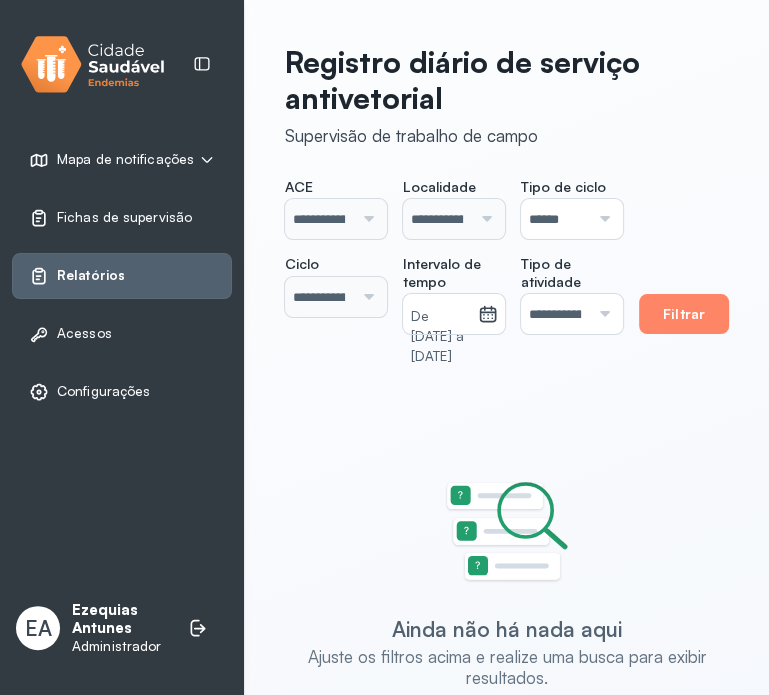 click at bounding box center [599, 219] 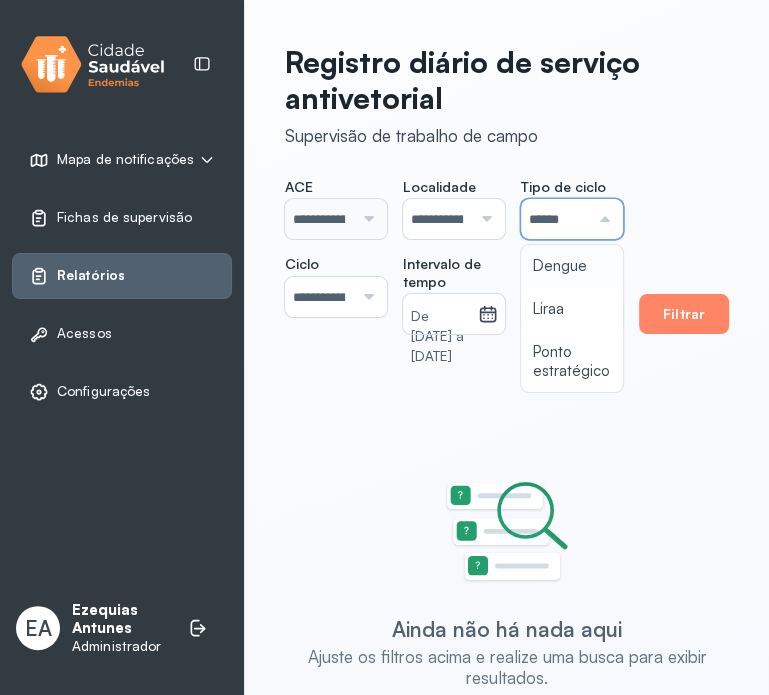 type on "**********" 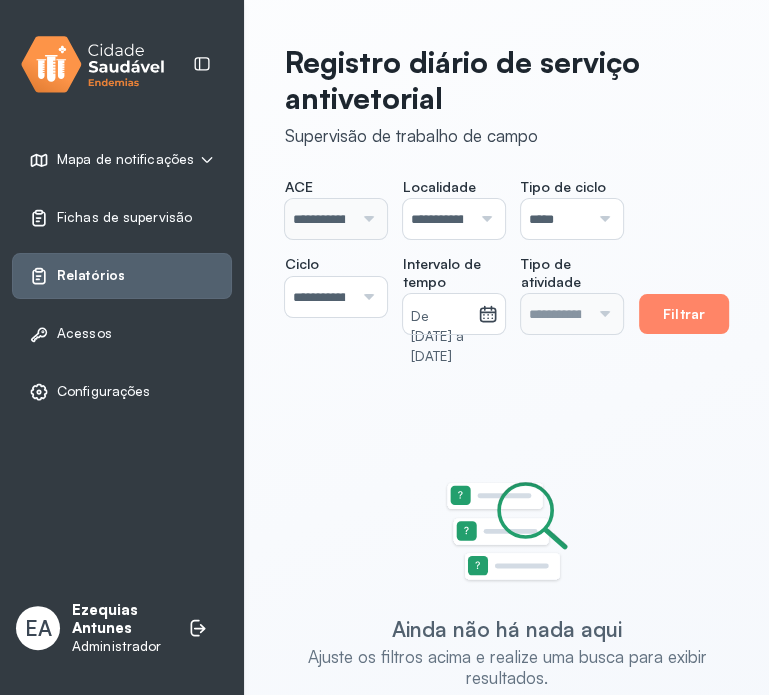 click on "**********" at bounding box center [454, 256] 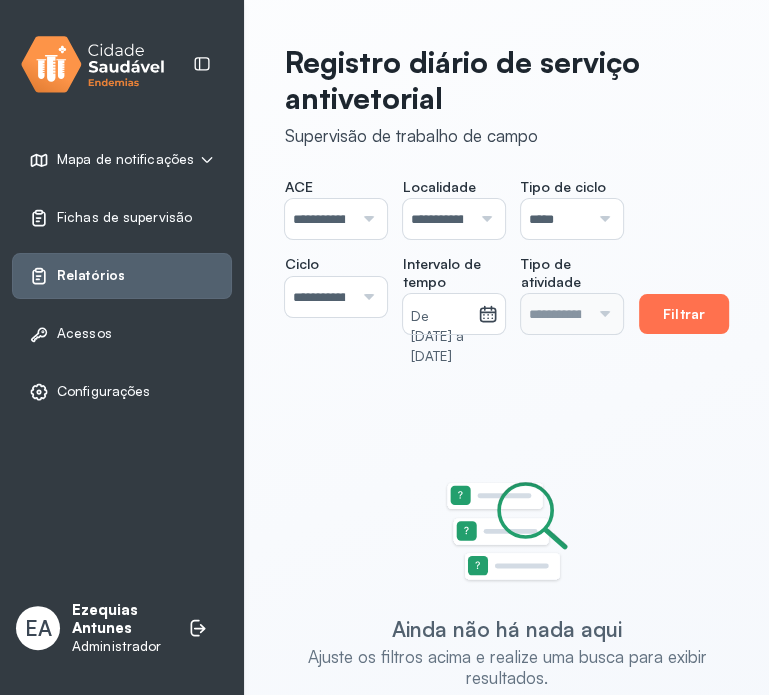 click on "Filtrar" at bounding box center (684, 314) 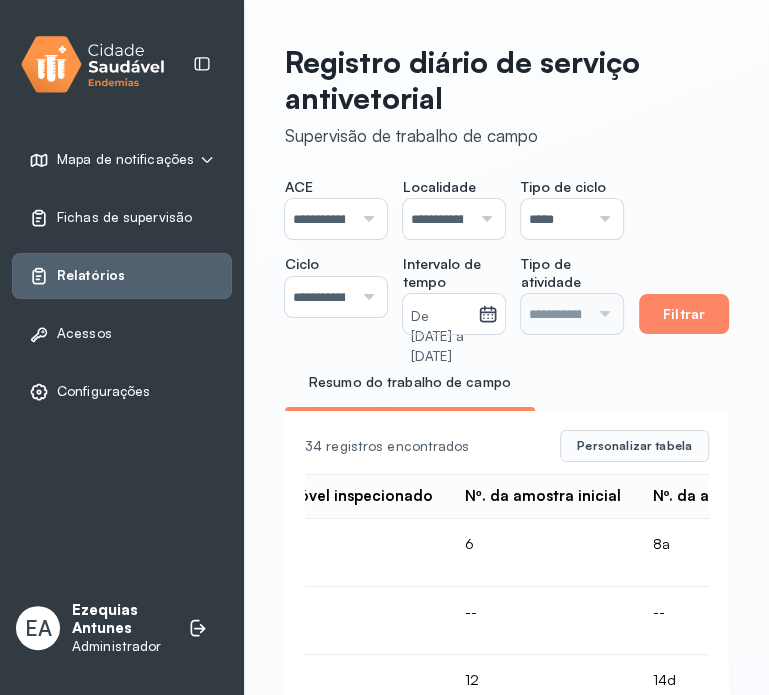 scroll, scrollTop: 0, scrollLeft: 720, axis: horizontal 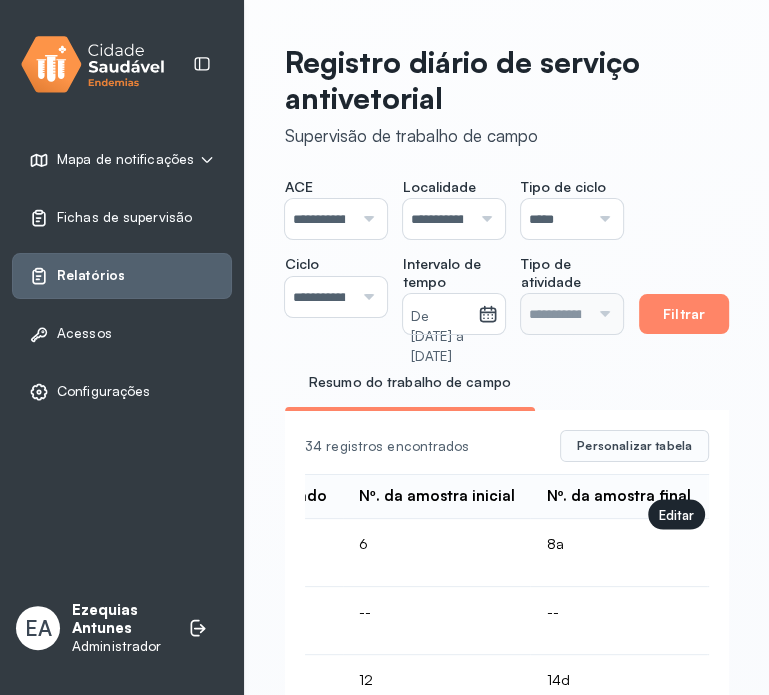 click 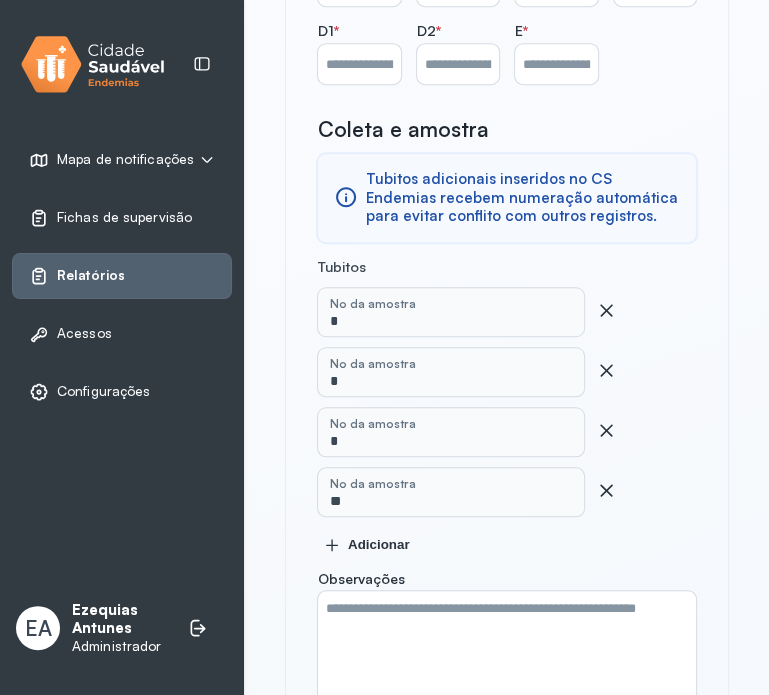 scroll, scrollTop: 818, scrollLeft: 0, axis: vertical 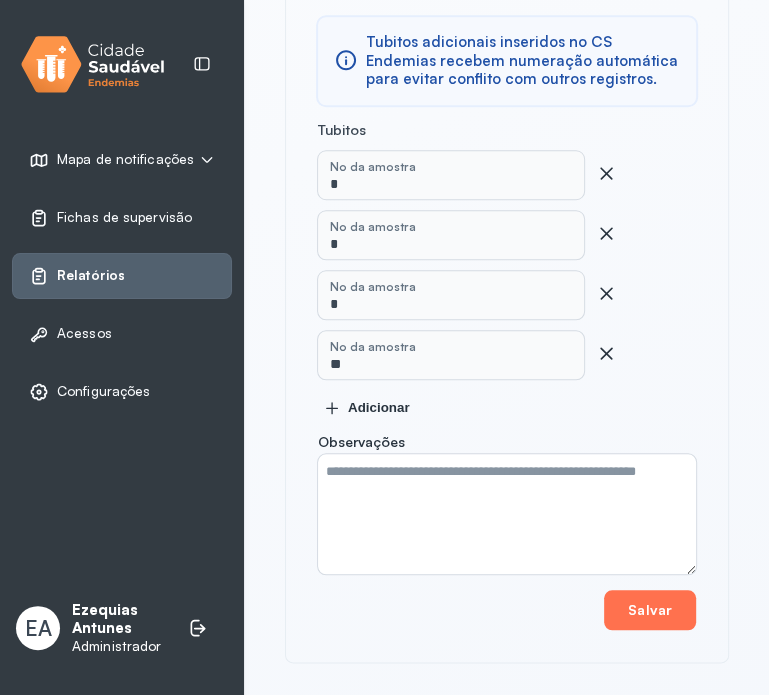 click on "Salvar" at bounding box center [650, 610] 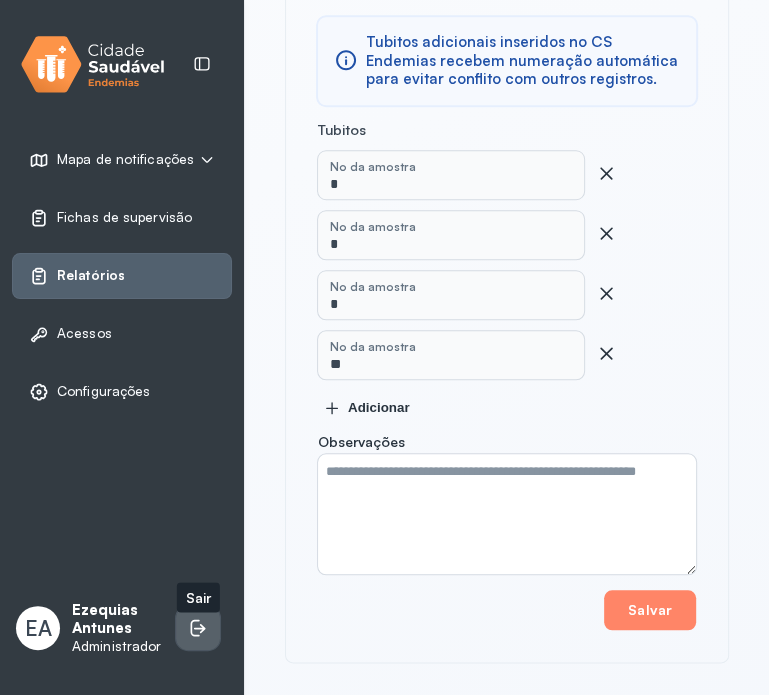 click at bounding box center (198, 628) 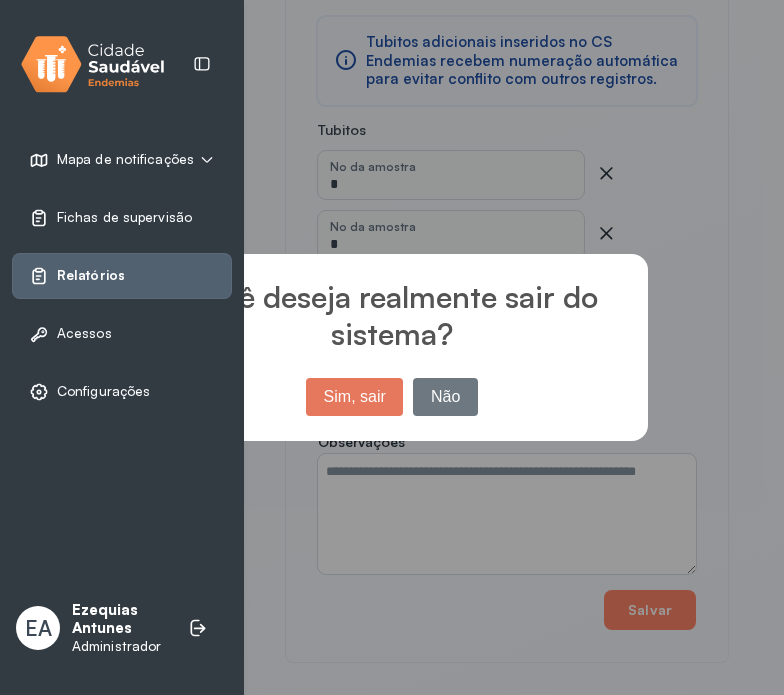 click on "Sim, sair" at bounding box center [354, 397] 